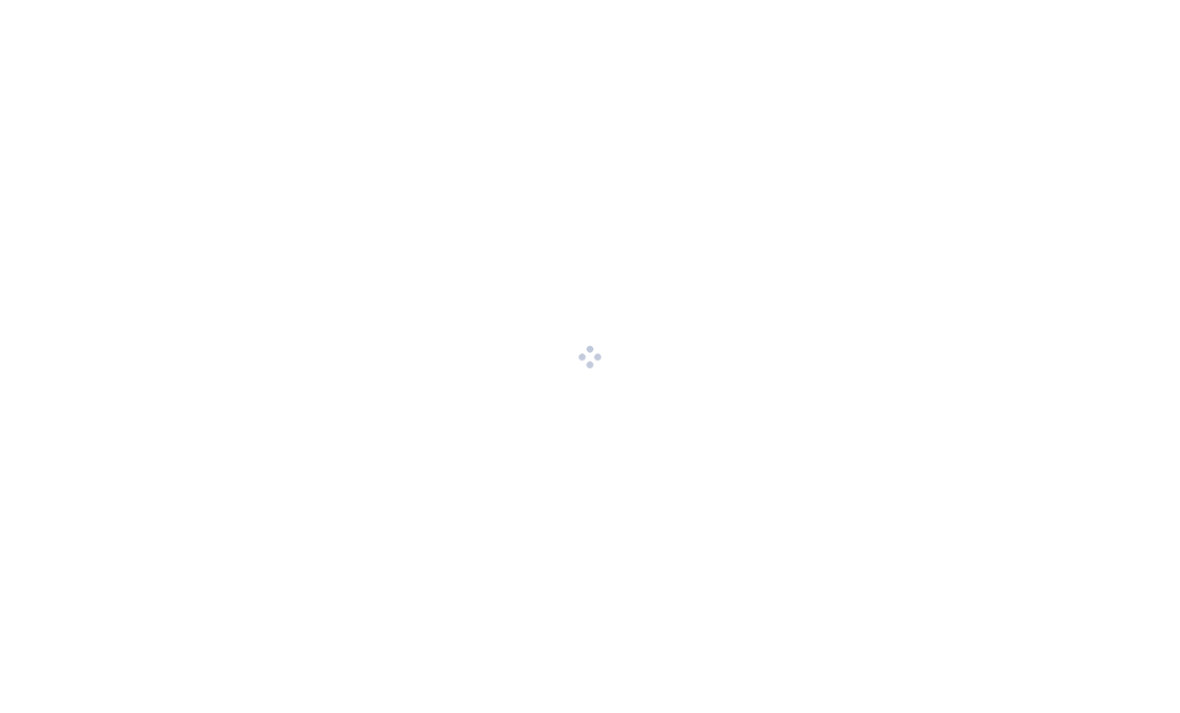 scroll, scrollTop: 0, scrollLeft: 0, axis: both 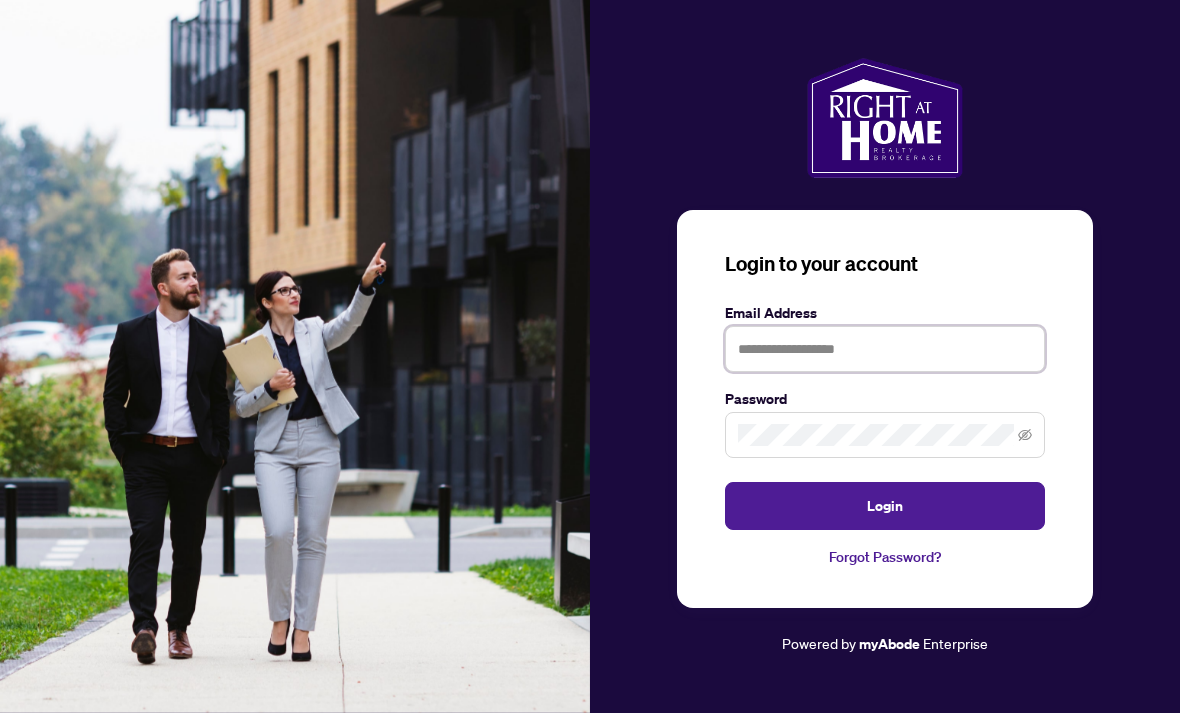 click at bounding box center (885, 349) 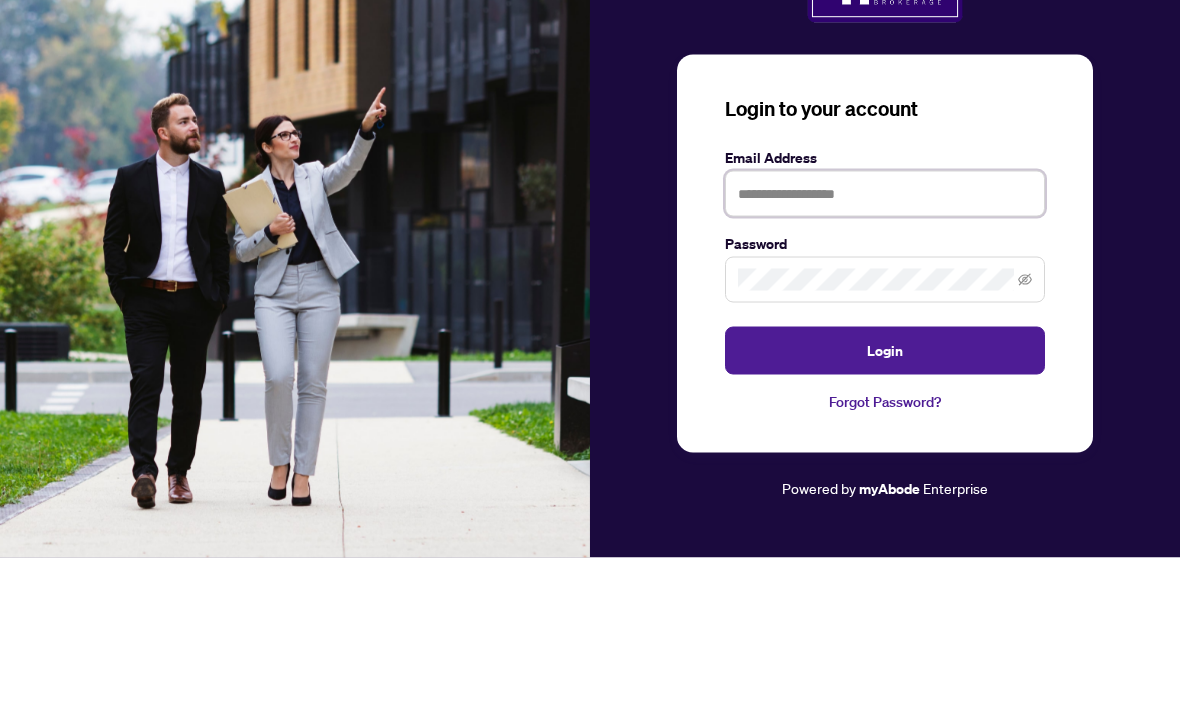 type on "**********" 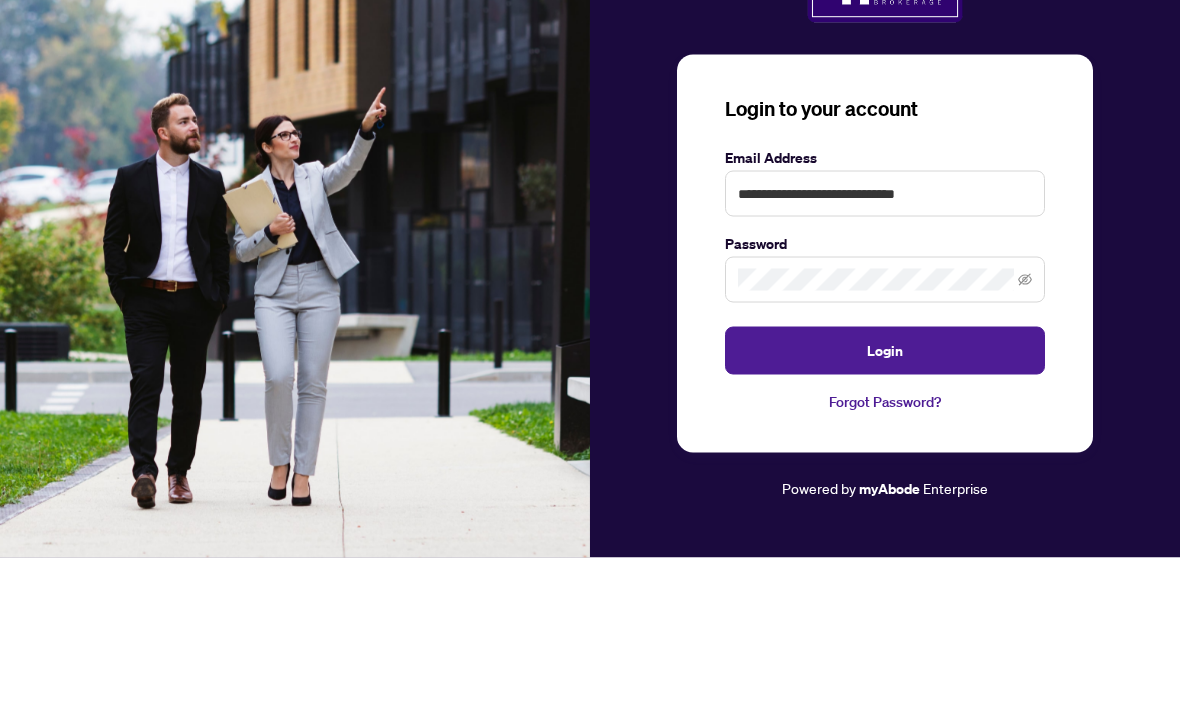 click on "Login" at bounding box center (885, 506) 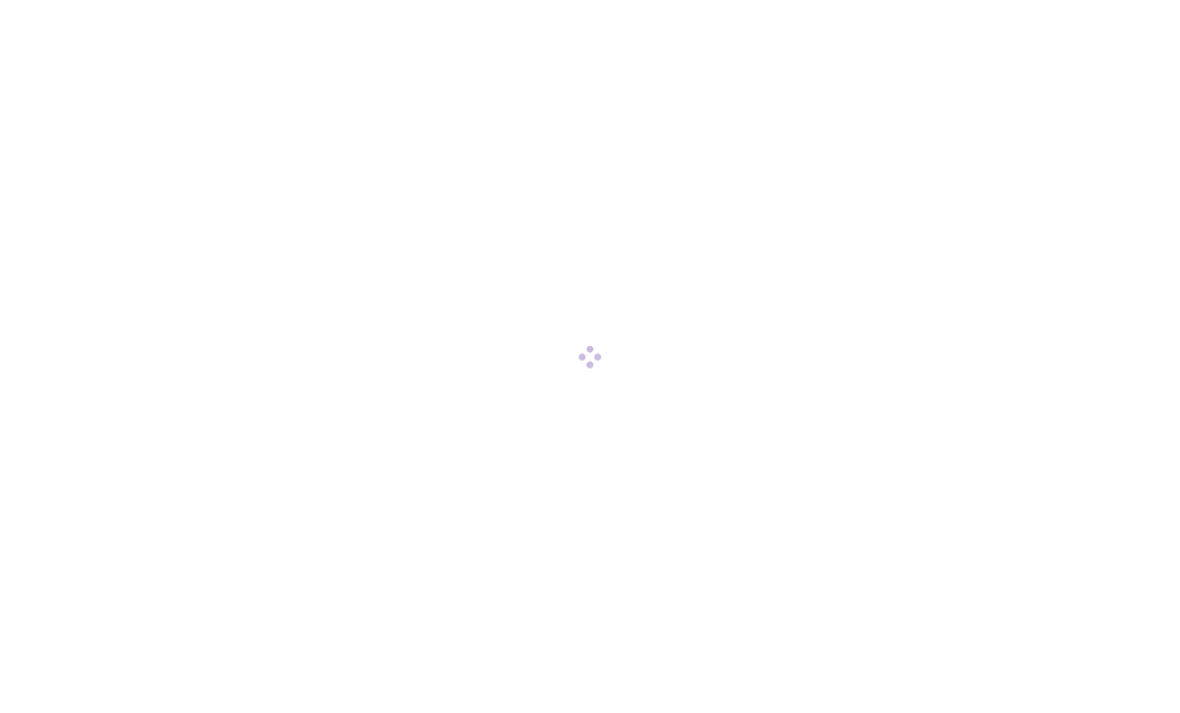 scroll, scrollTop: 0, scrollLeft: 0, axis: both 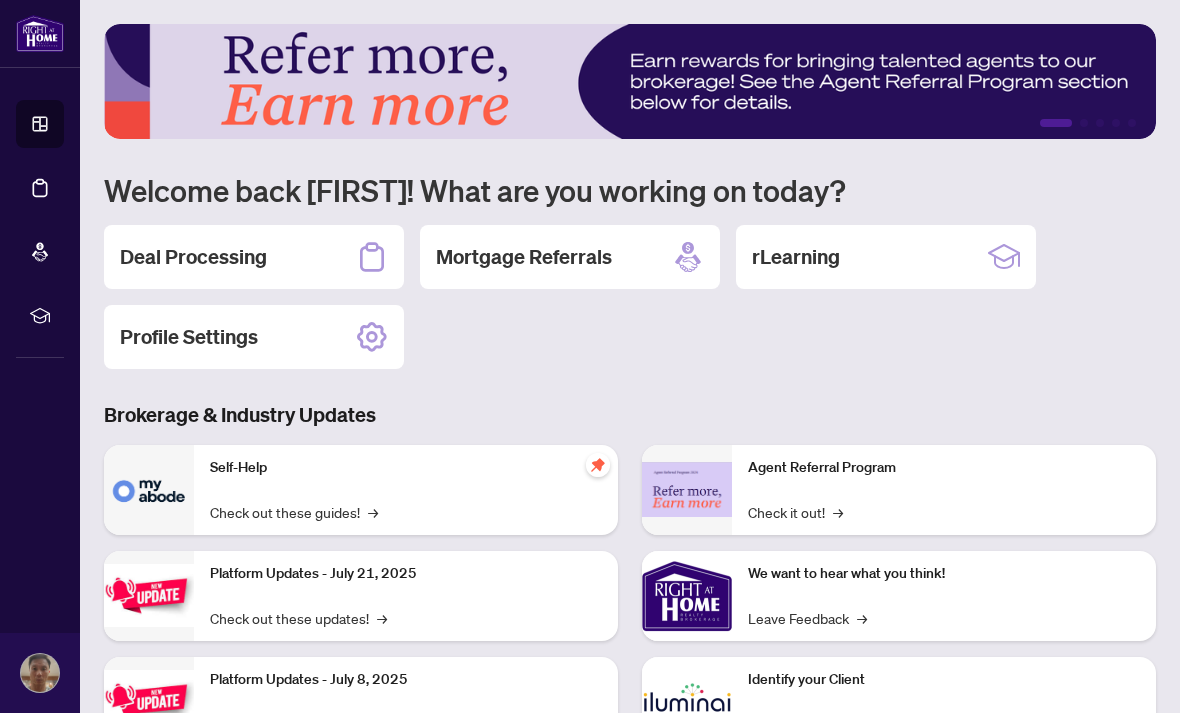 click on "Deal Processing" at bounding box center (254, 257) 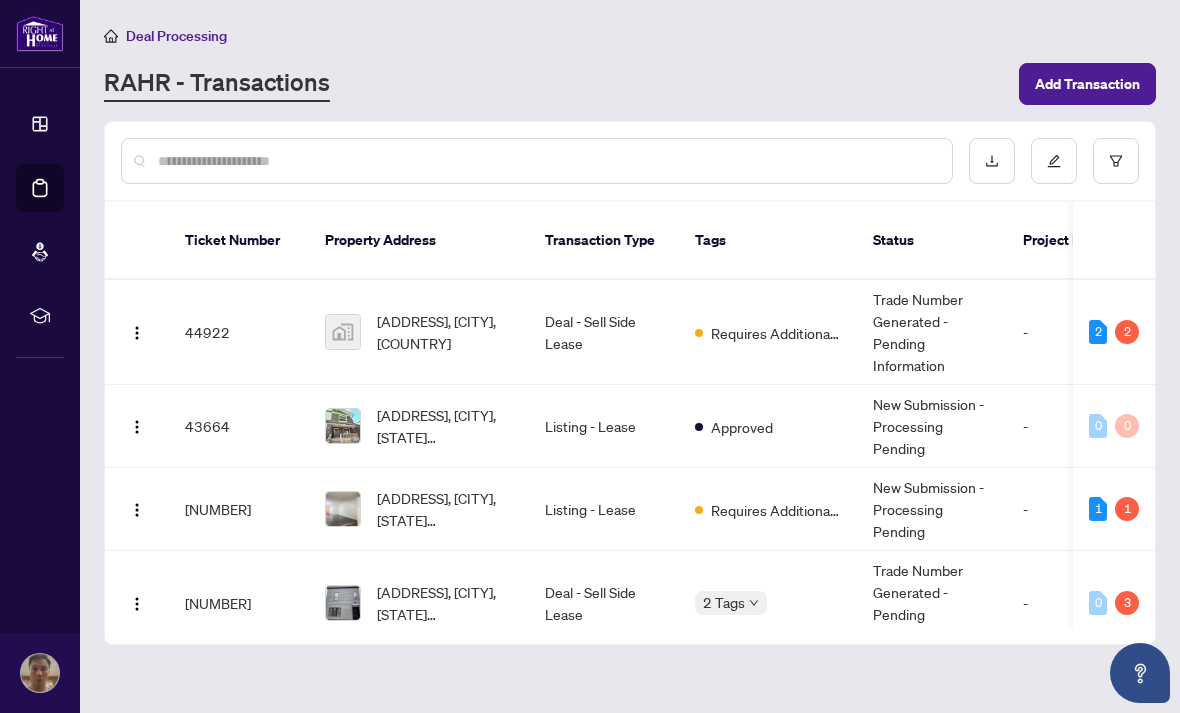 click at bounding box center (137, 333) 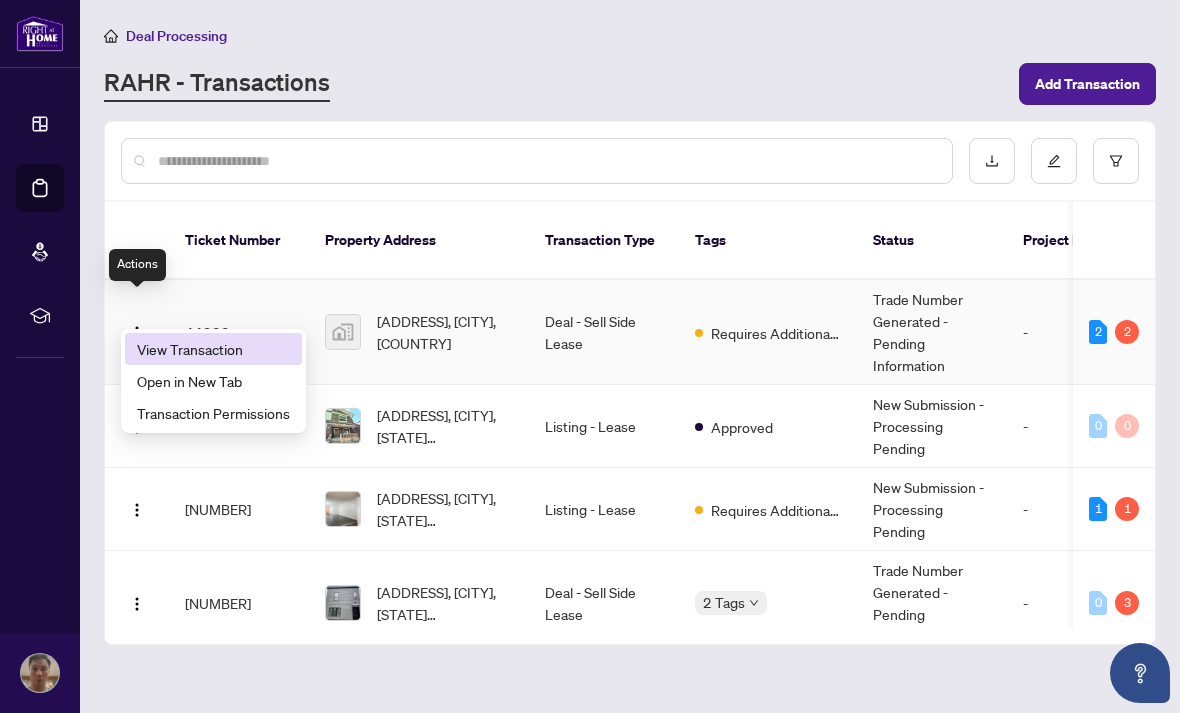 click on "View Transaction" at bounding box center [213, 349] 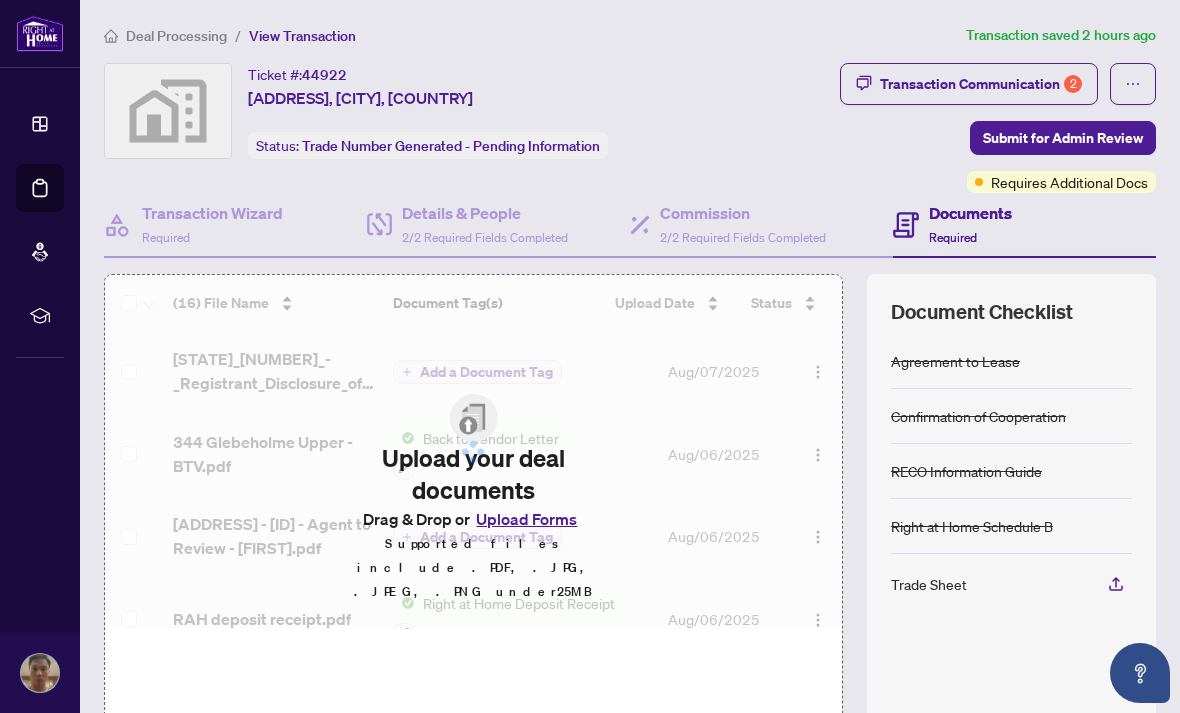 click on "Transaction Communication 2" at bounding box center (981, 84) 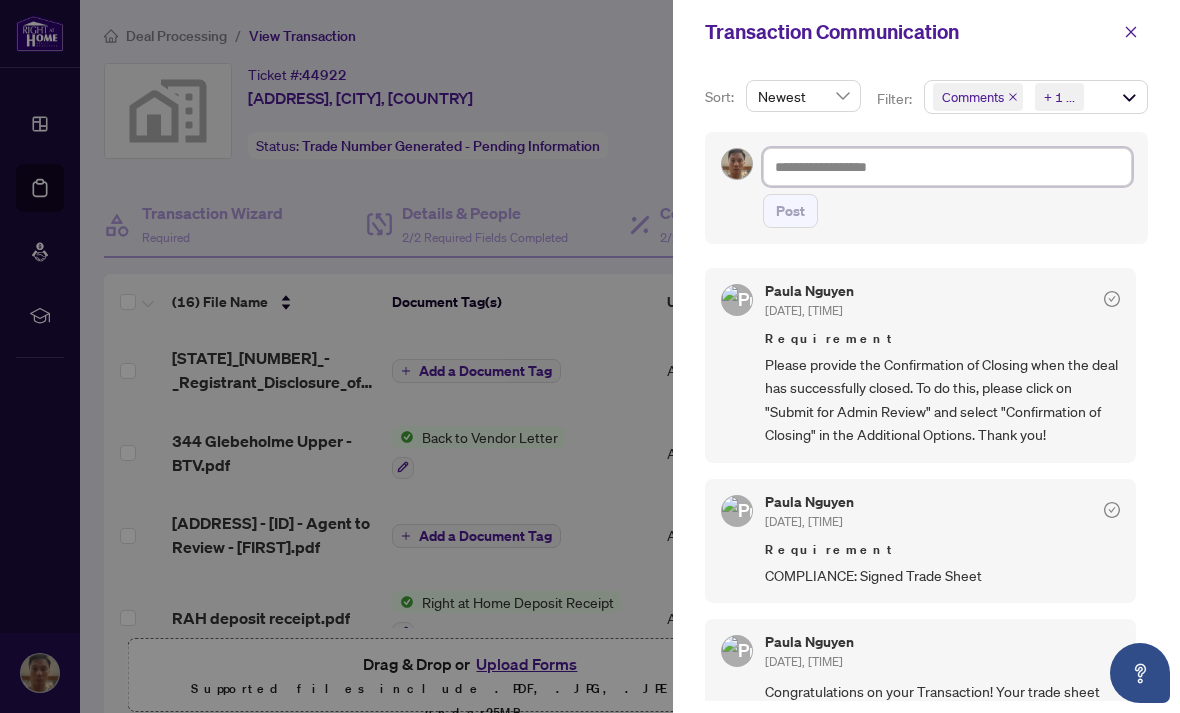 click at bounding box center (947, 167) 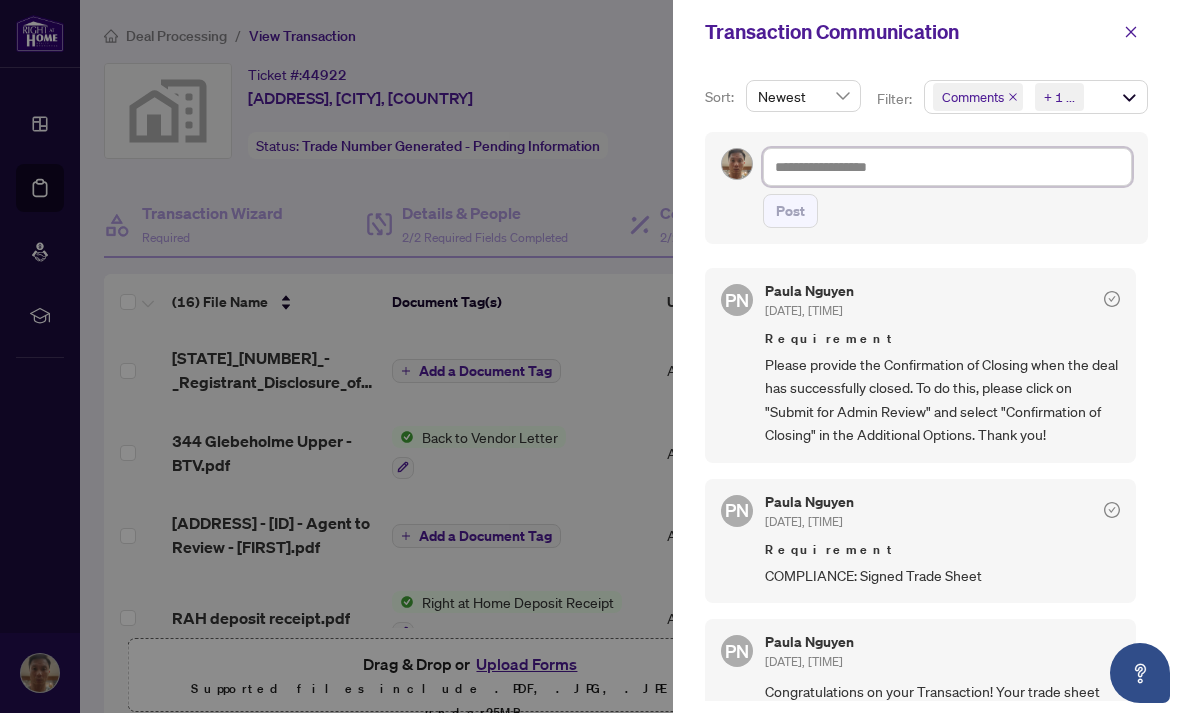 type on "*" 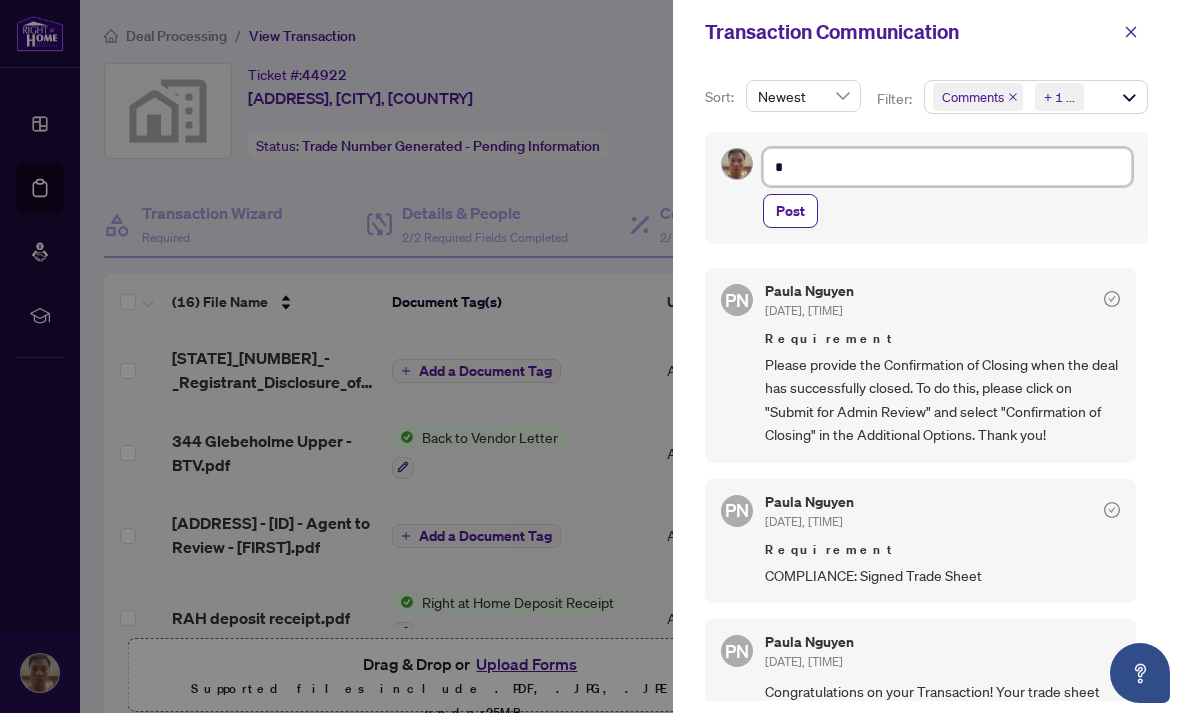 type on "**" 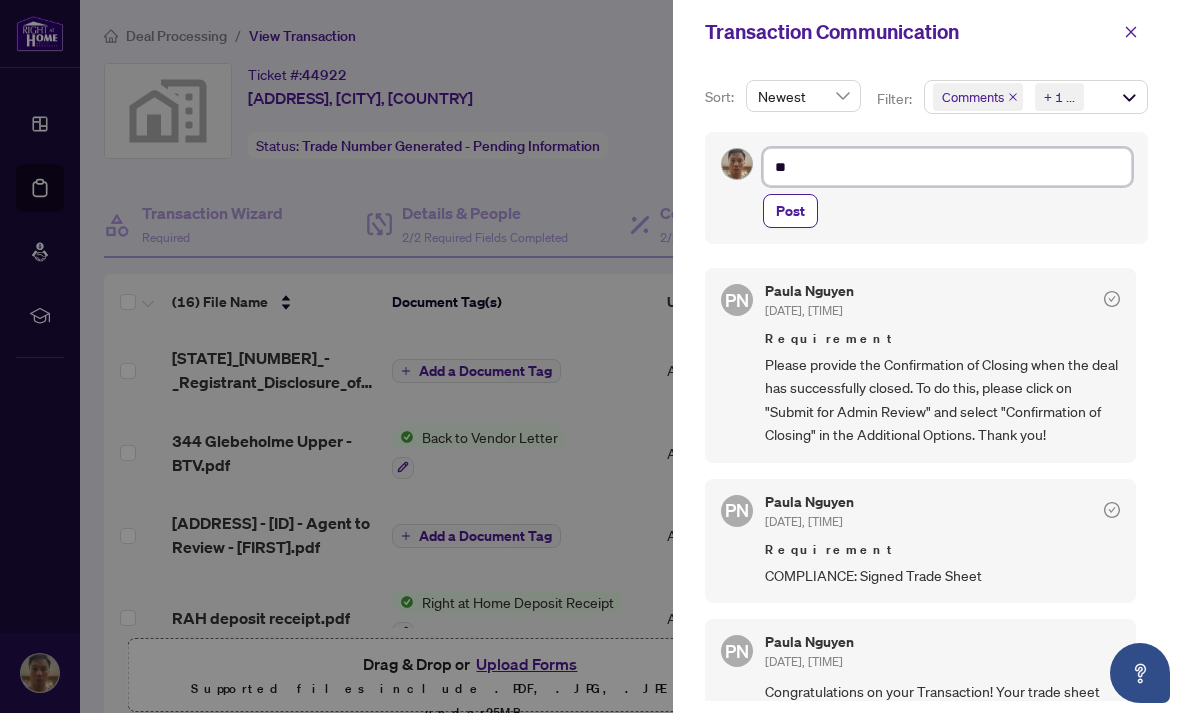 type on "***" 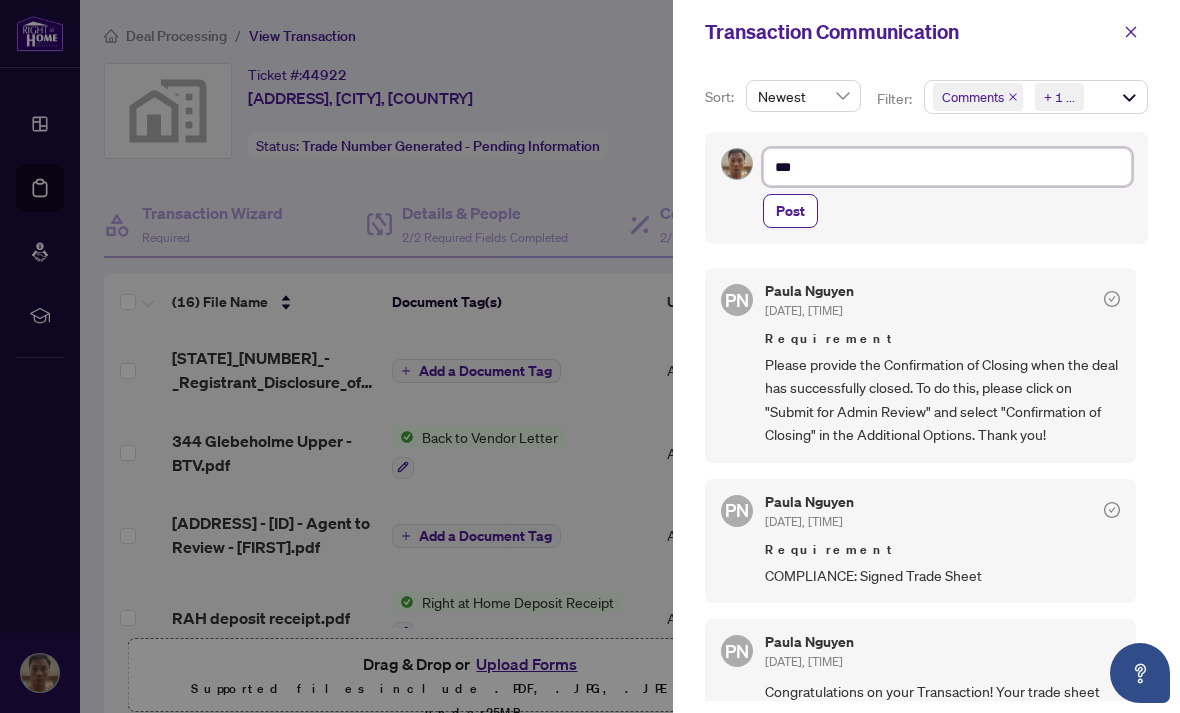 type on "***" 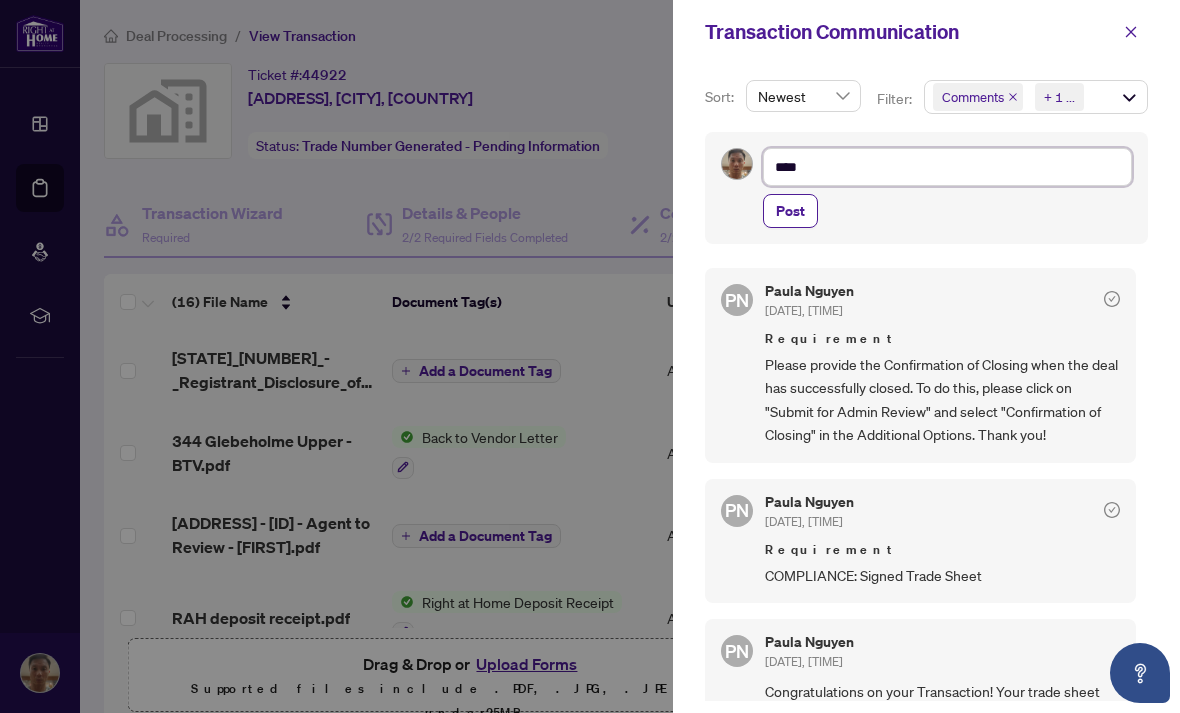 type on "****" 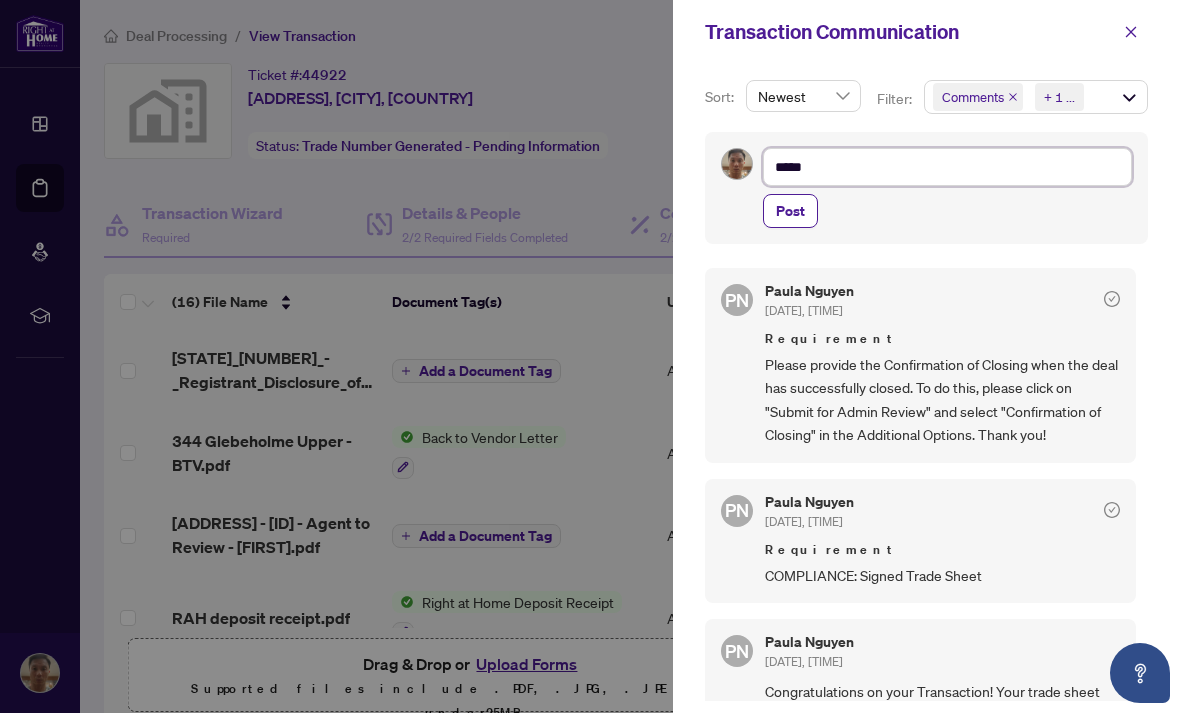 type on "*****" 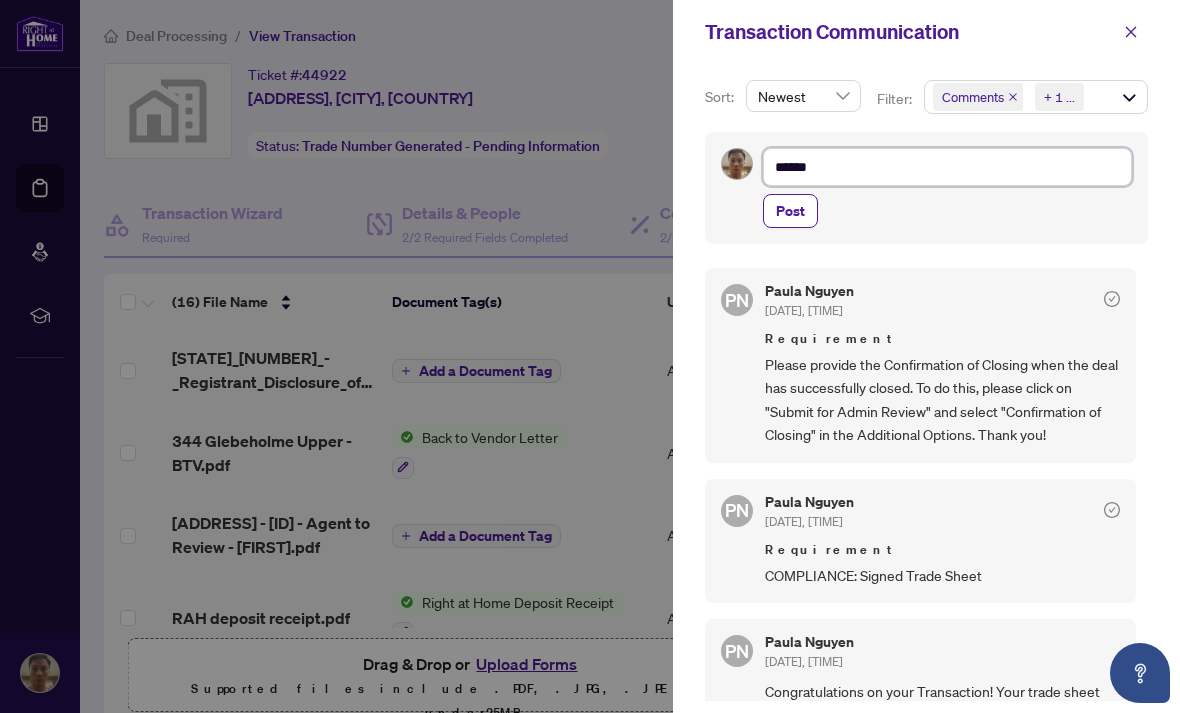 type on "*******" 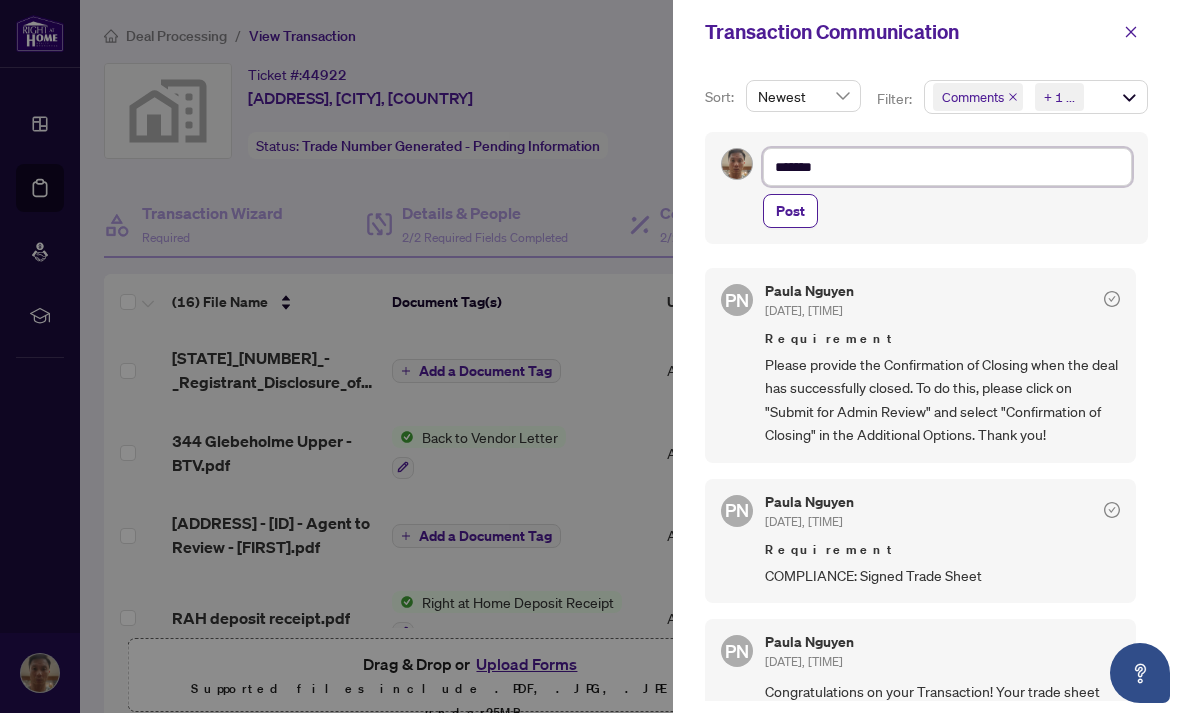 type on "*******" 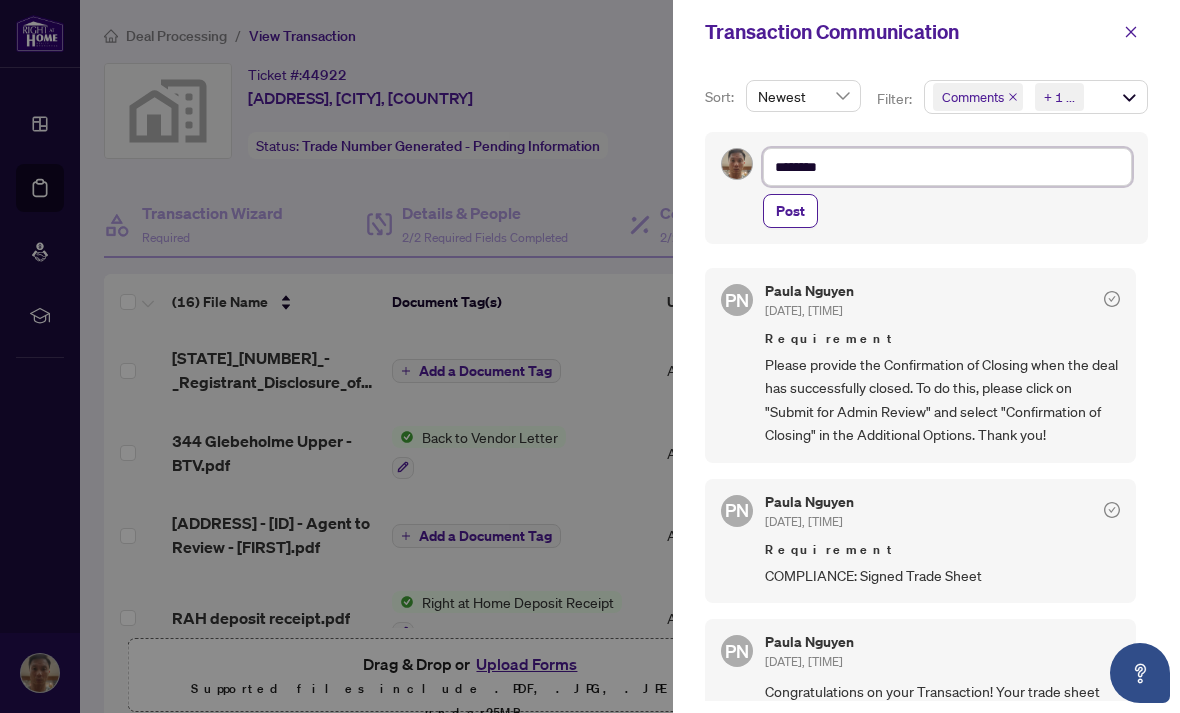 type on "********" 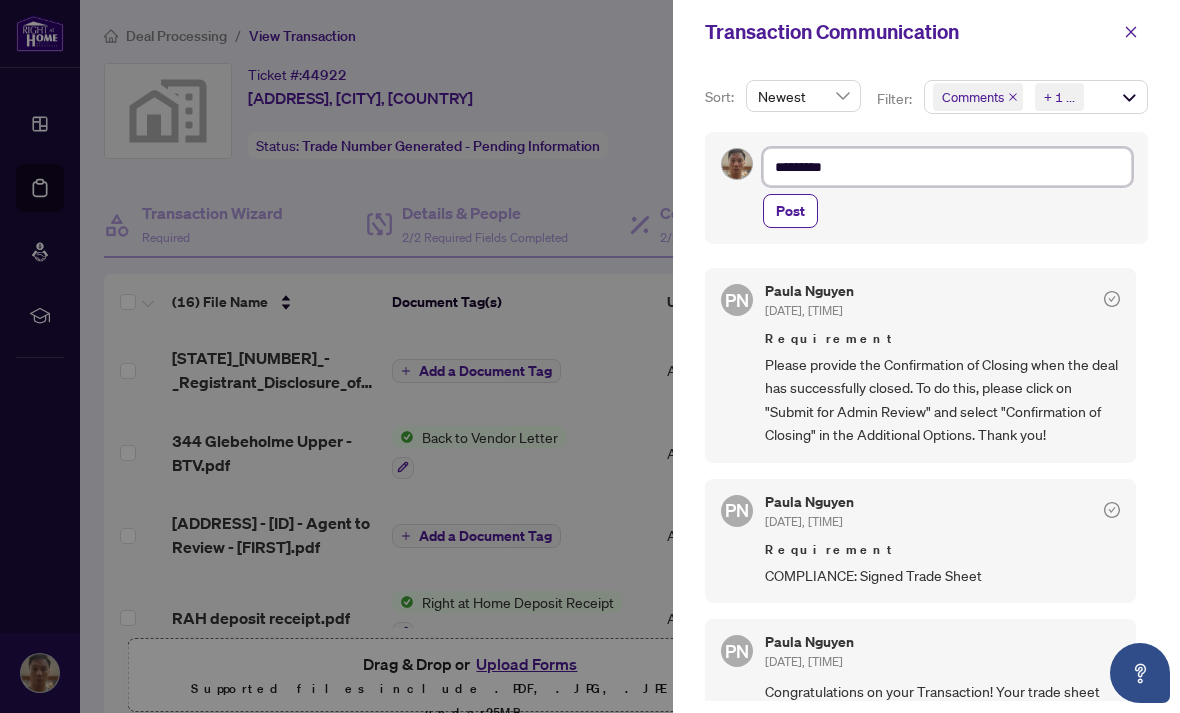 type on "*********" 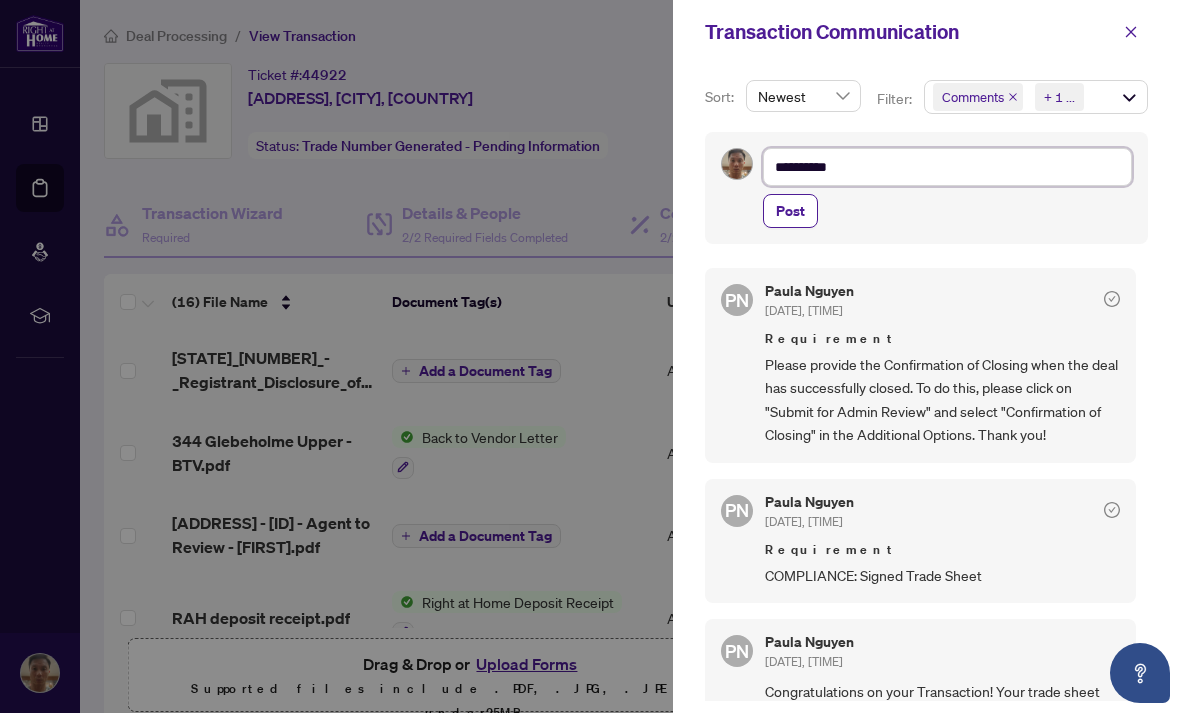 type on "**********" 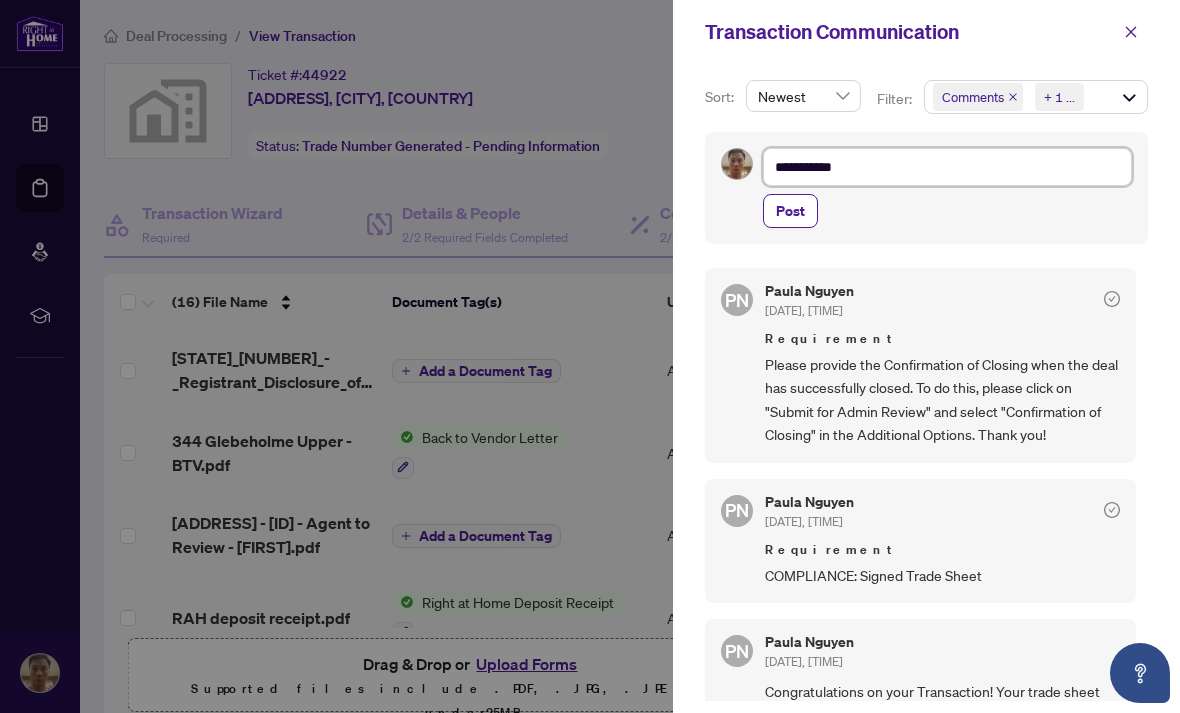 type on "**********" 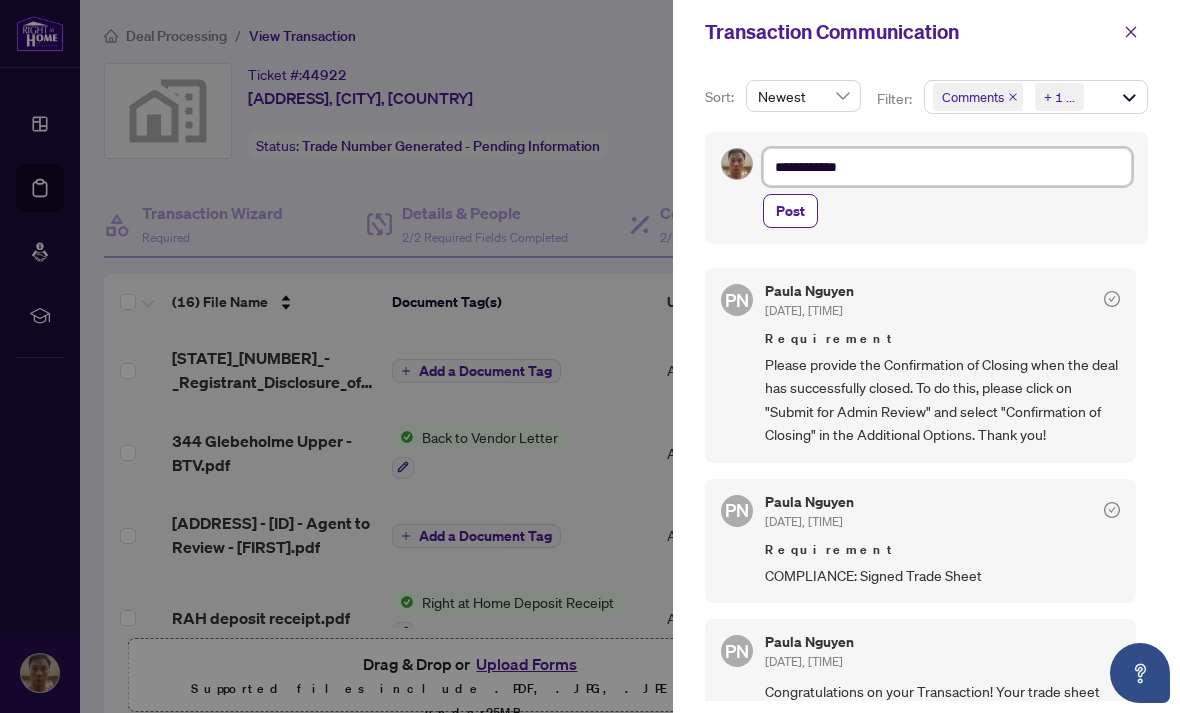 type on "**********" 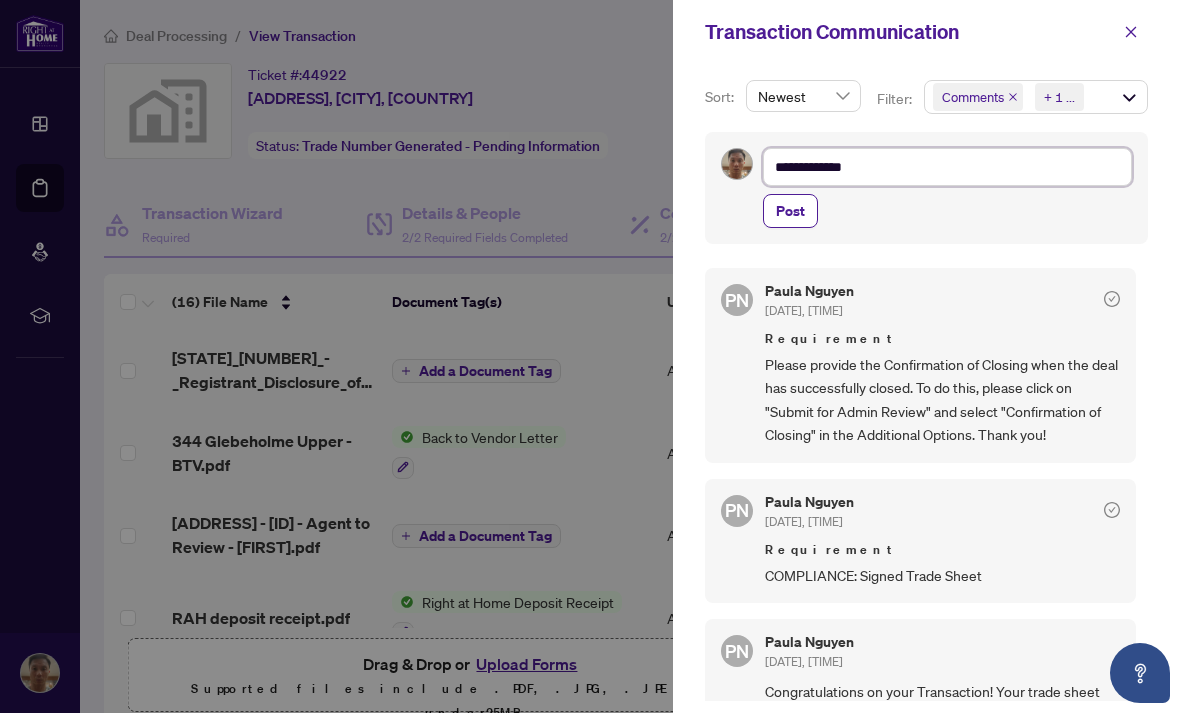 type on "**********" 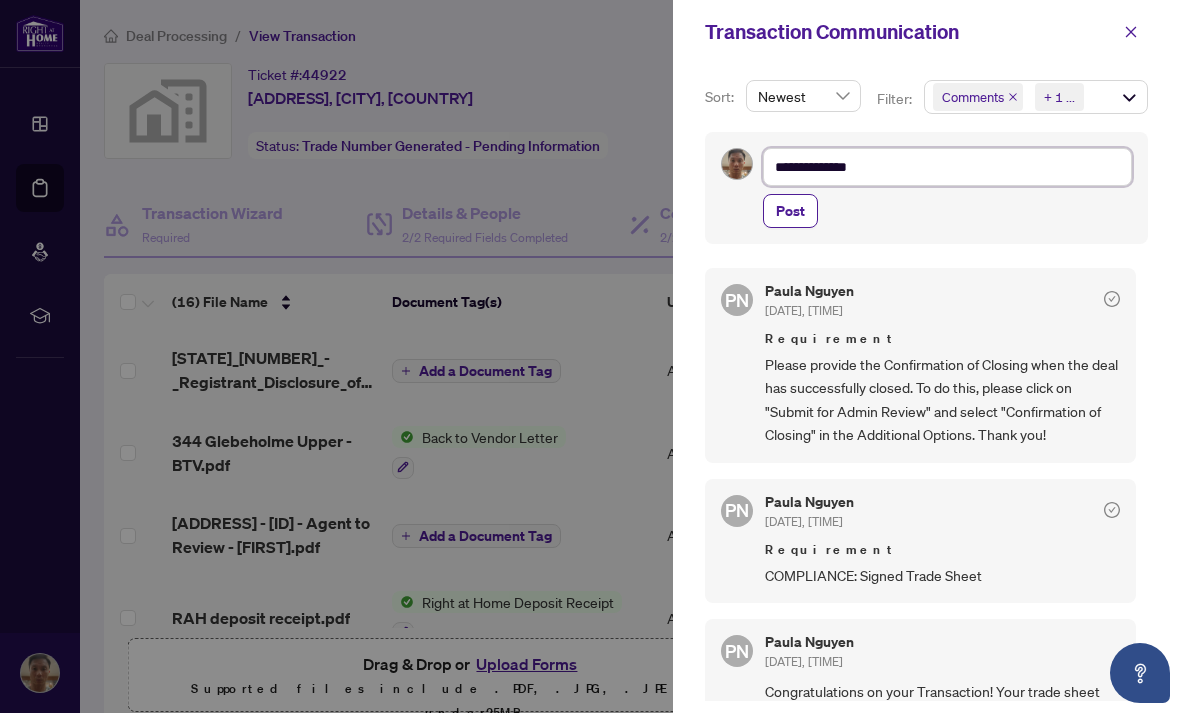 type on "**********" 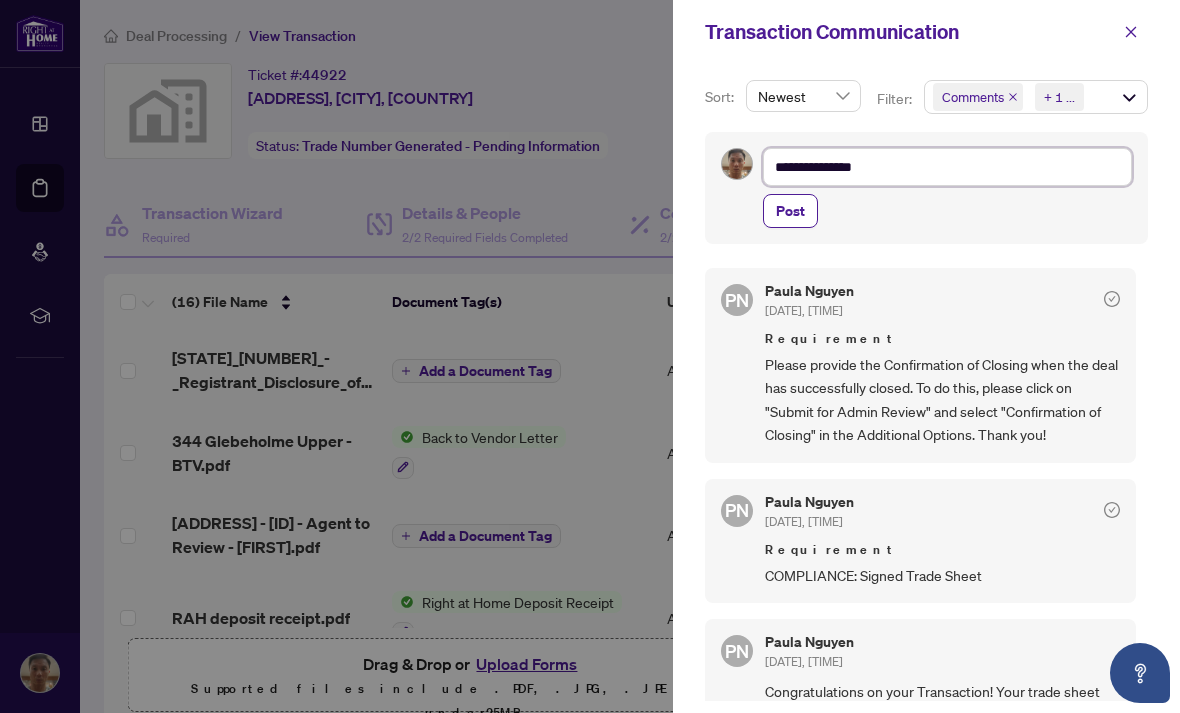 type on "**********" 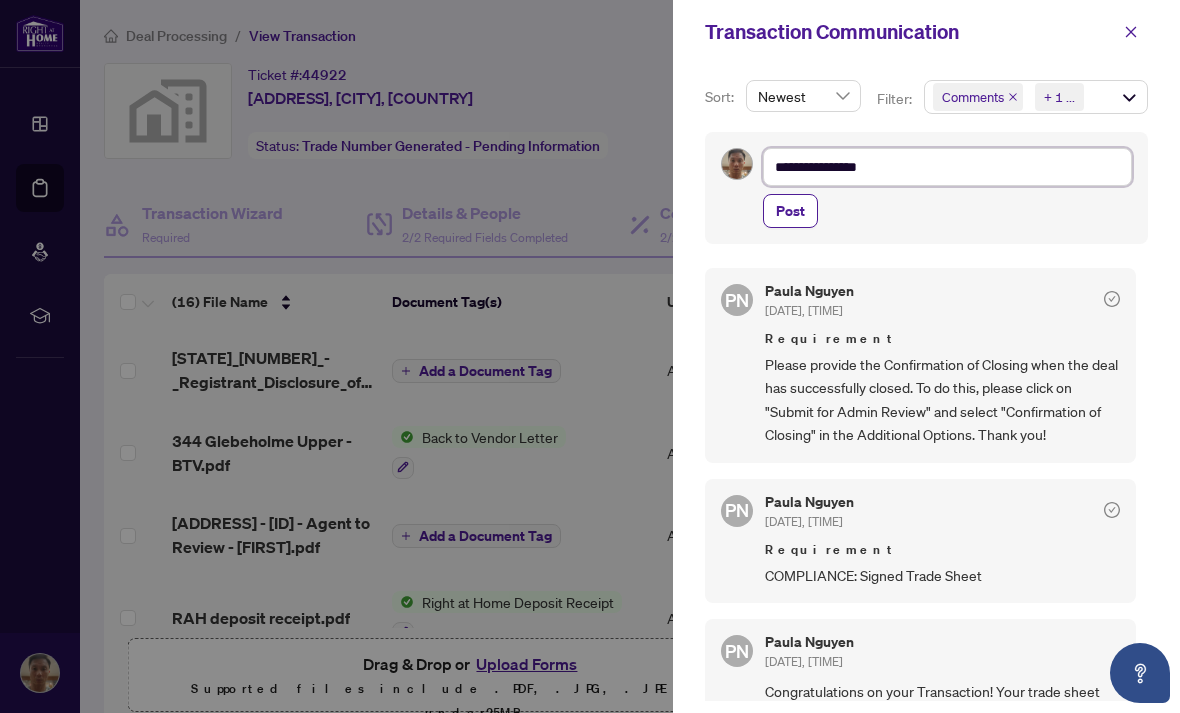 type on "**********" 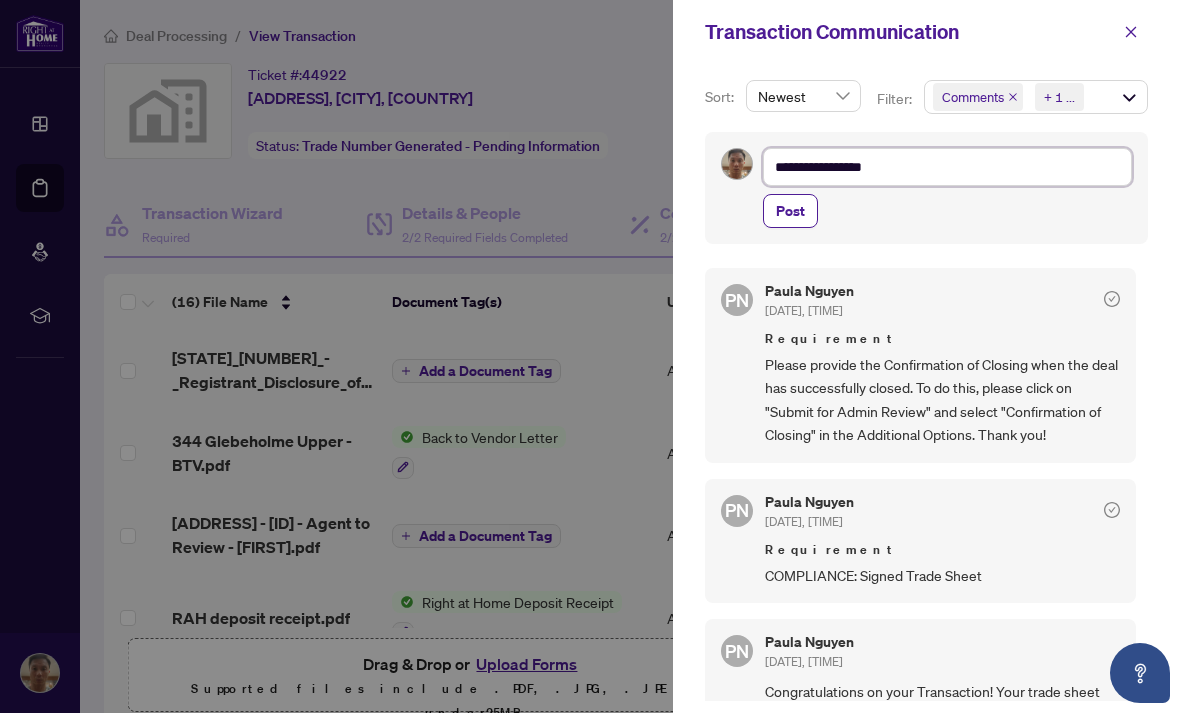 type on "**********" 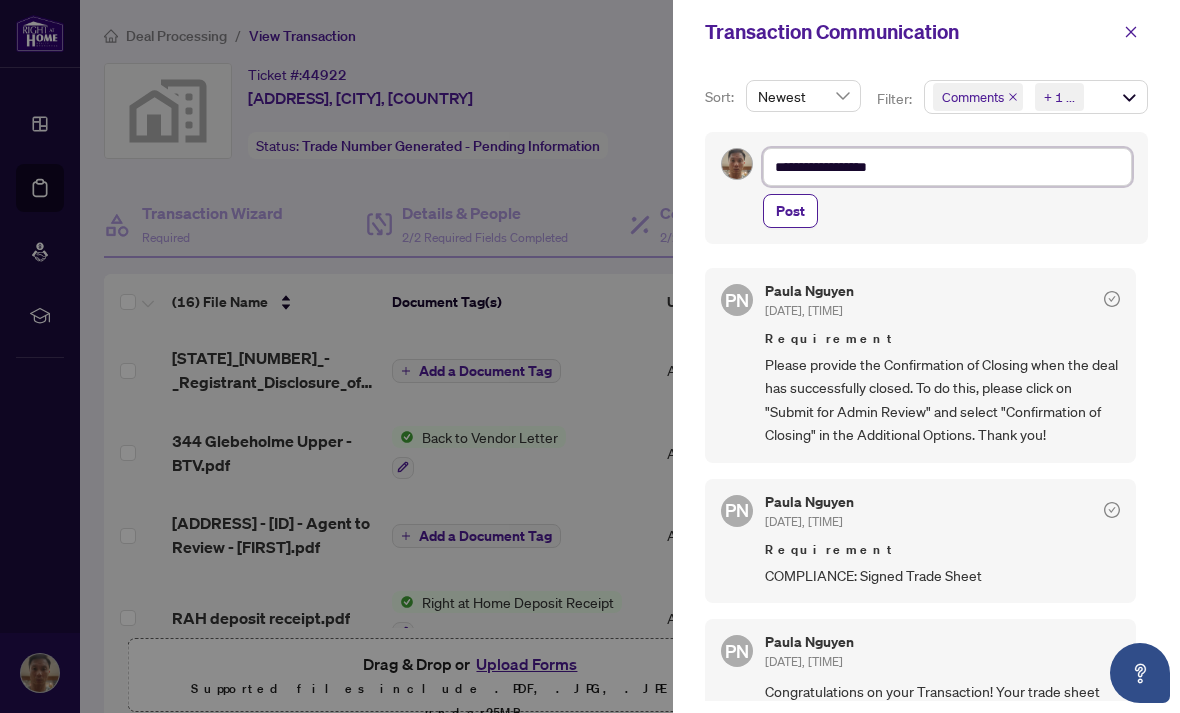 type on "**********" 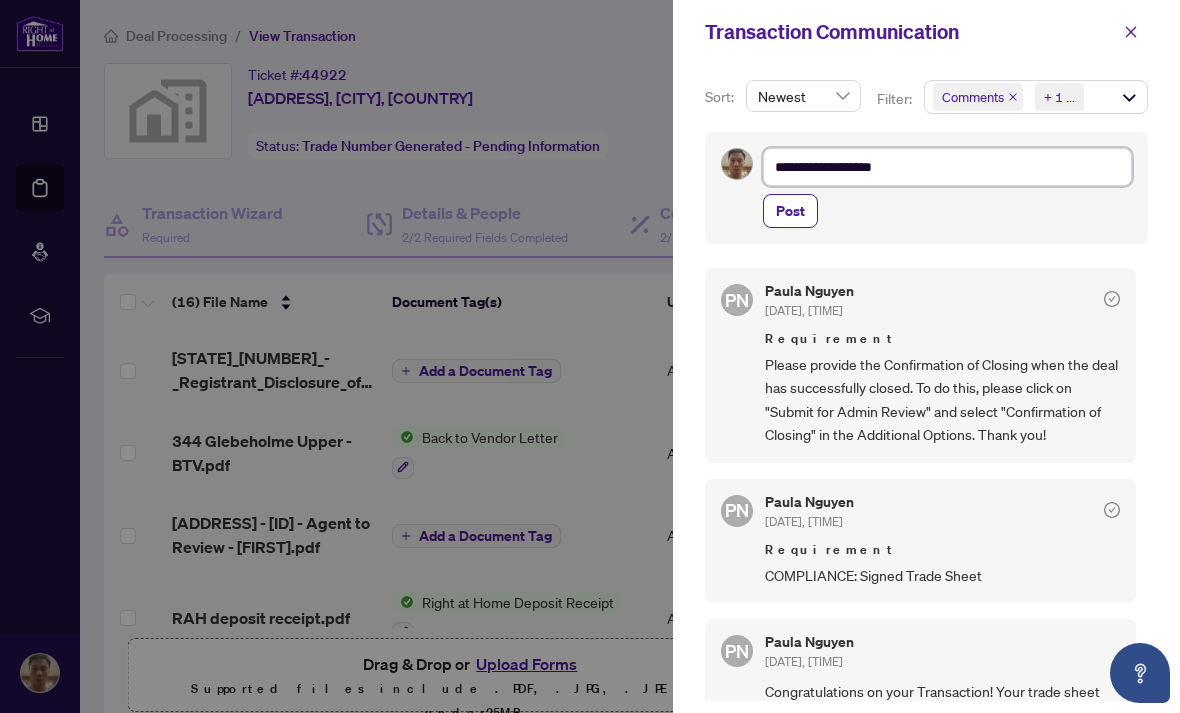 type on "**********" 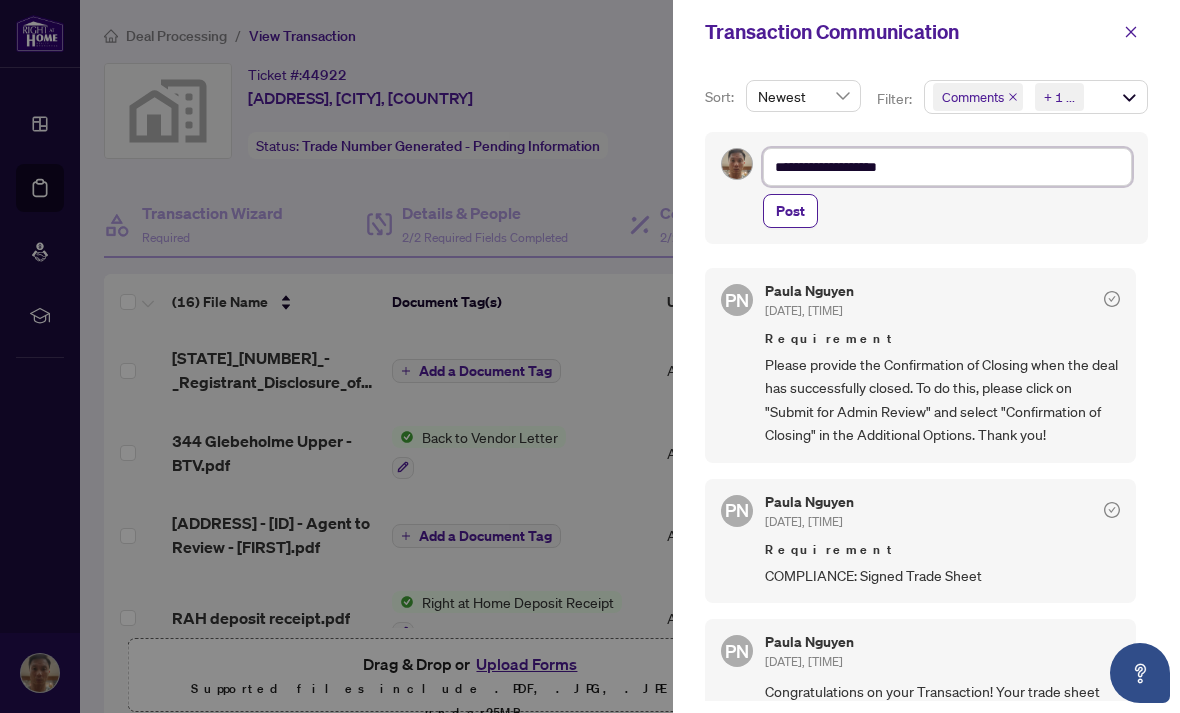 type on "**********" 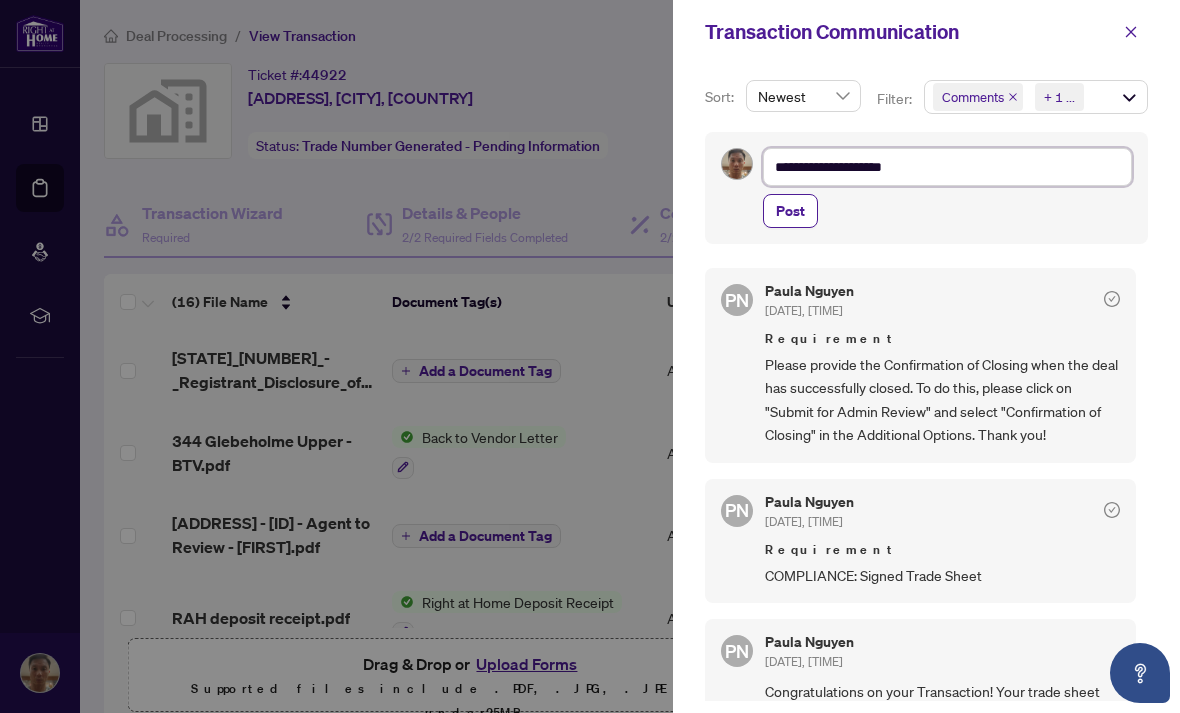 type on "**********" 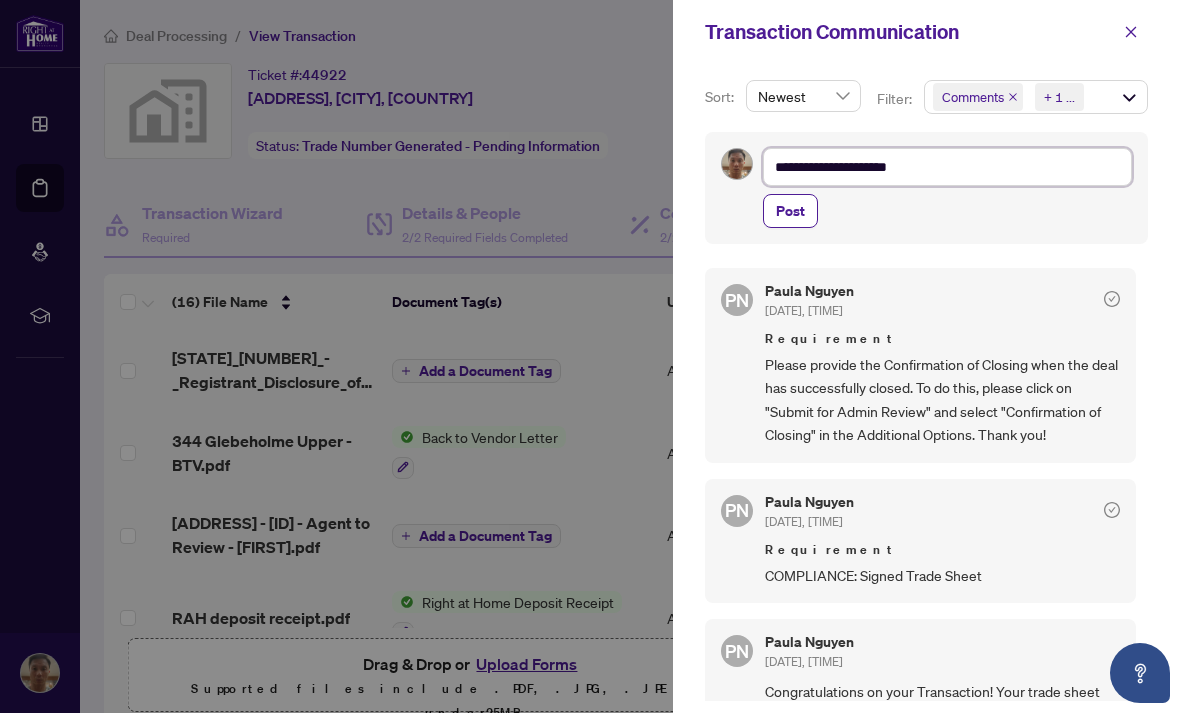 type on "**********" 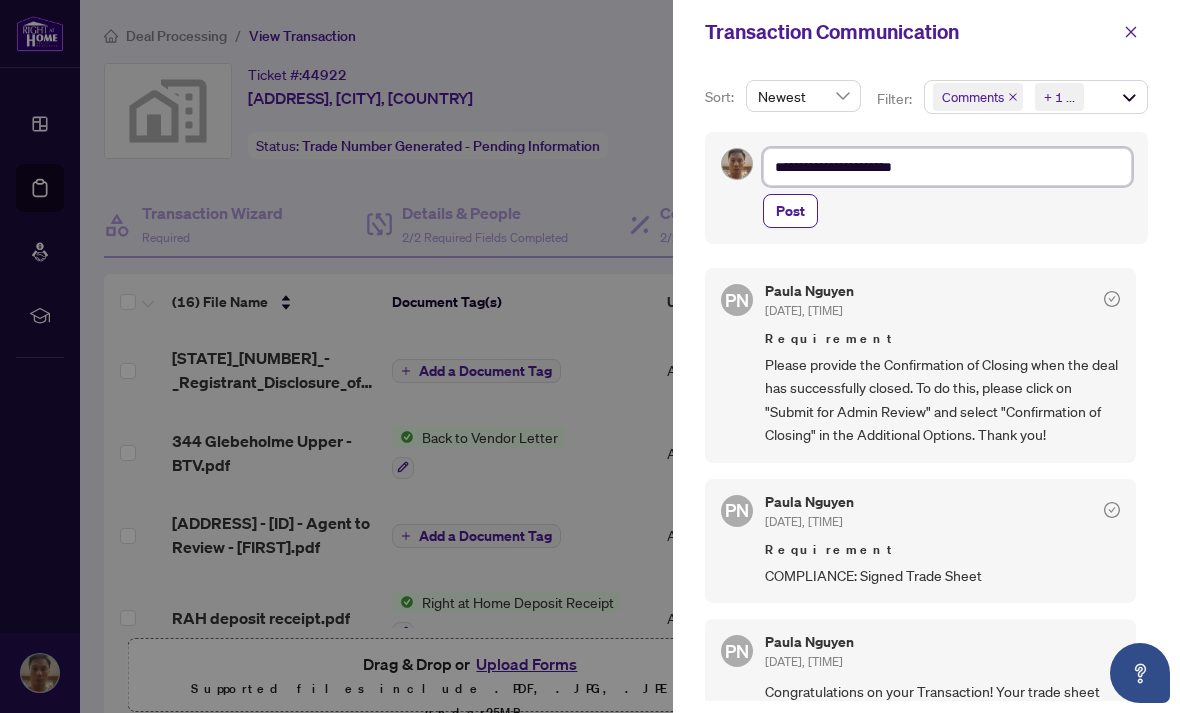 type on "**********" 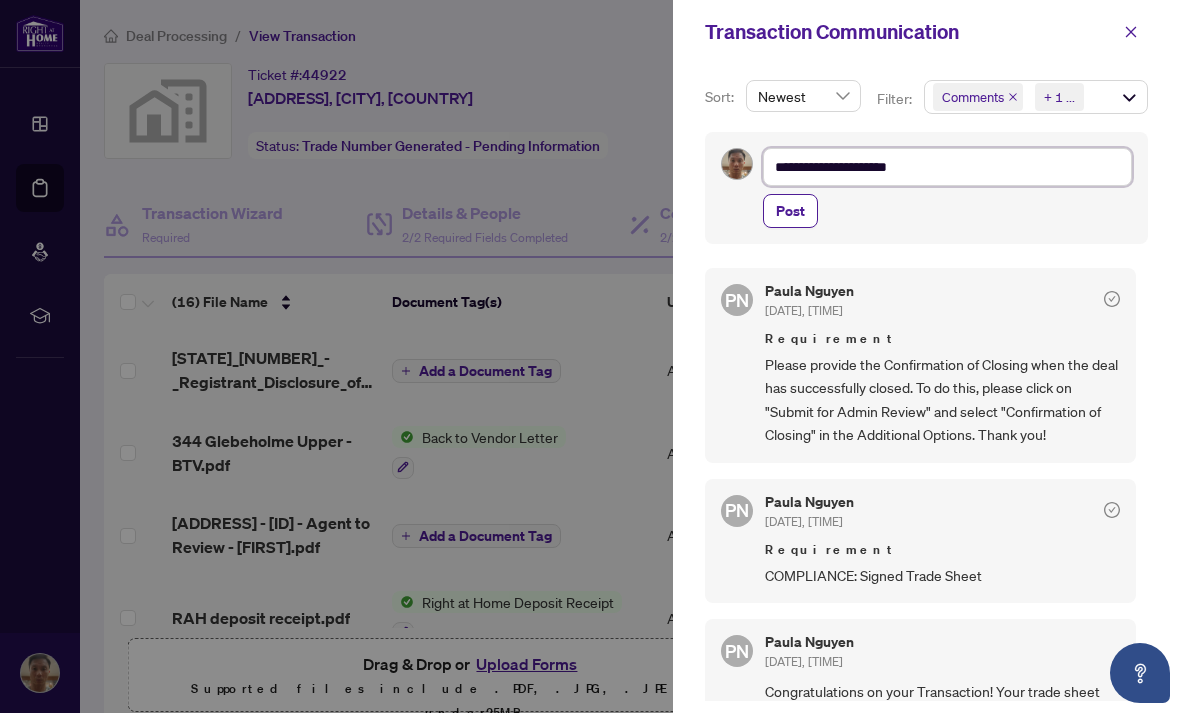 type on "**********" 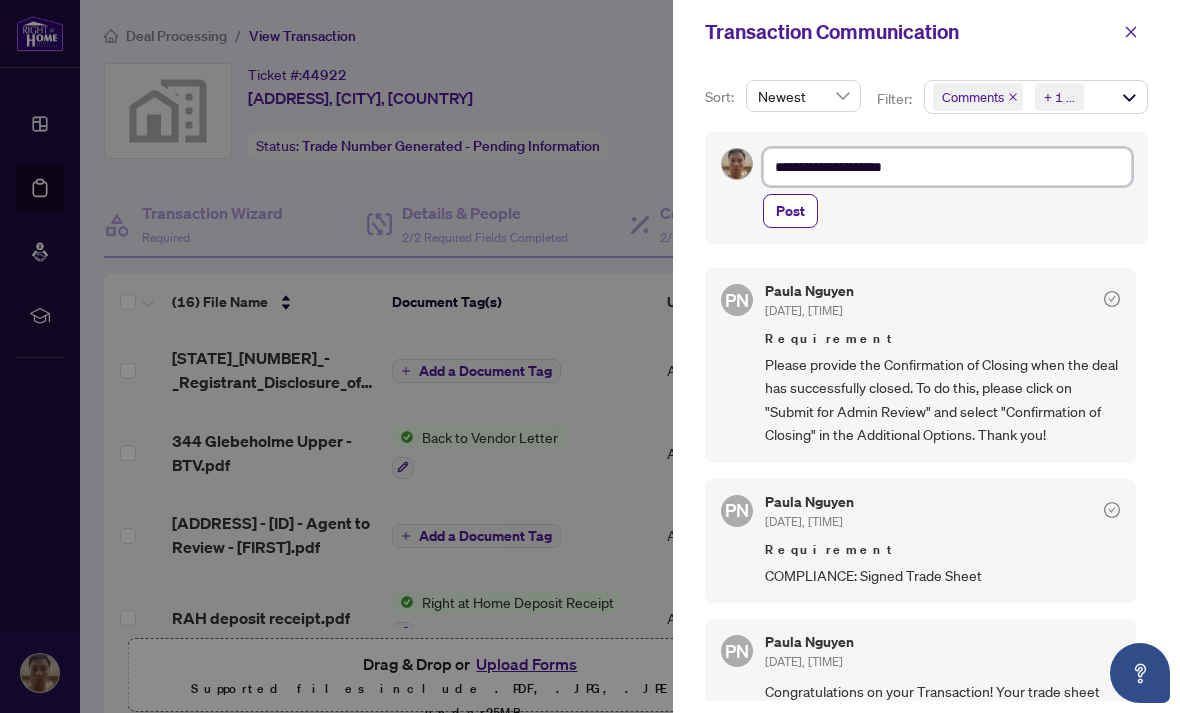 type on "**********" 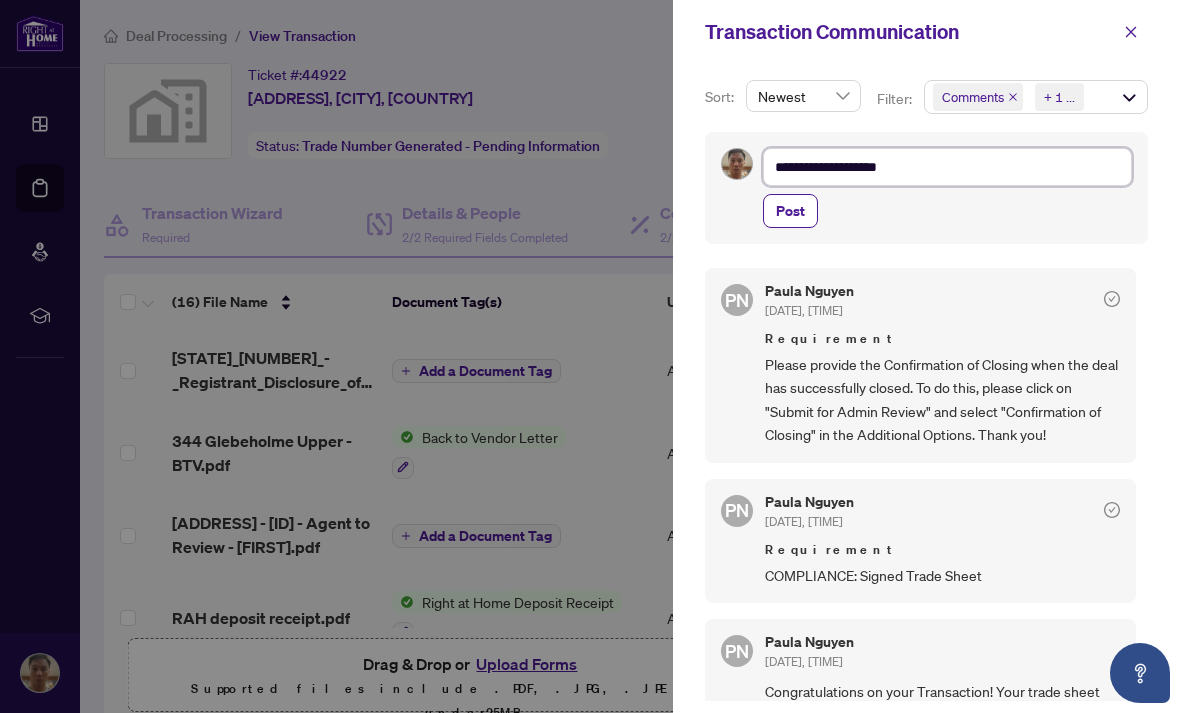 type on "**********" 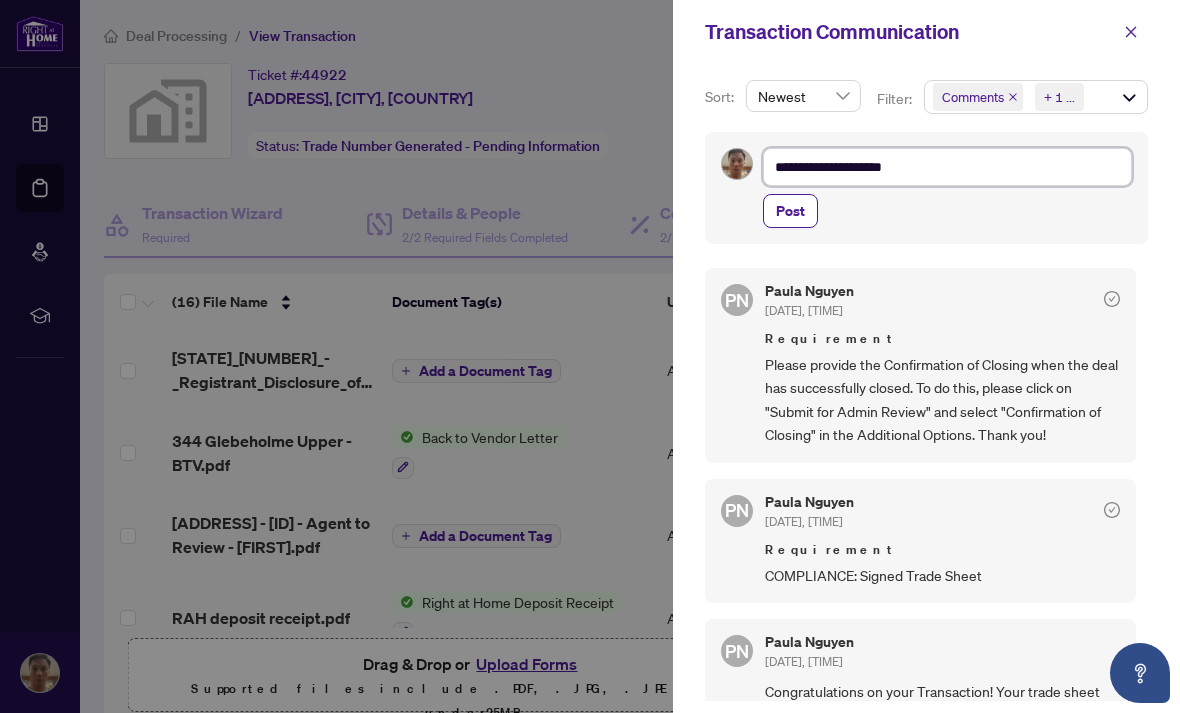 type on "**********" 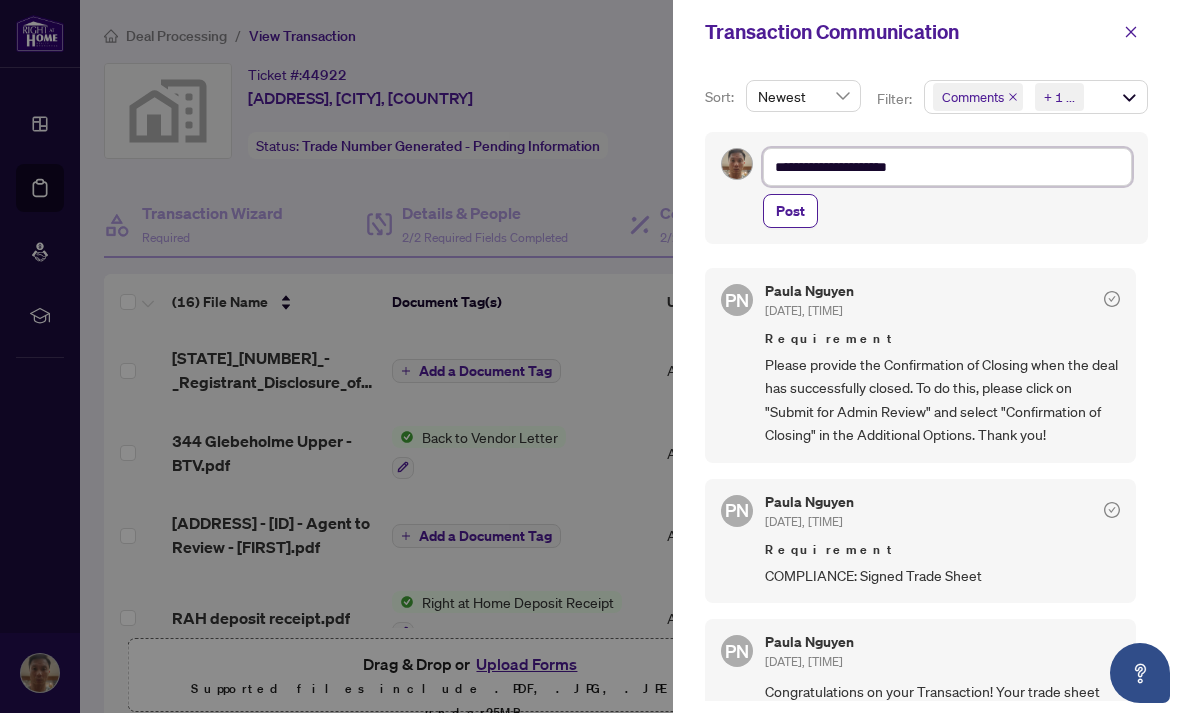 type on "**********" 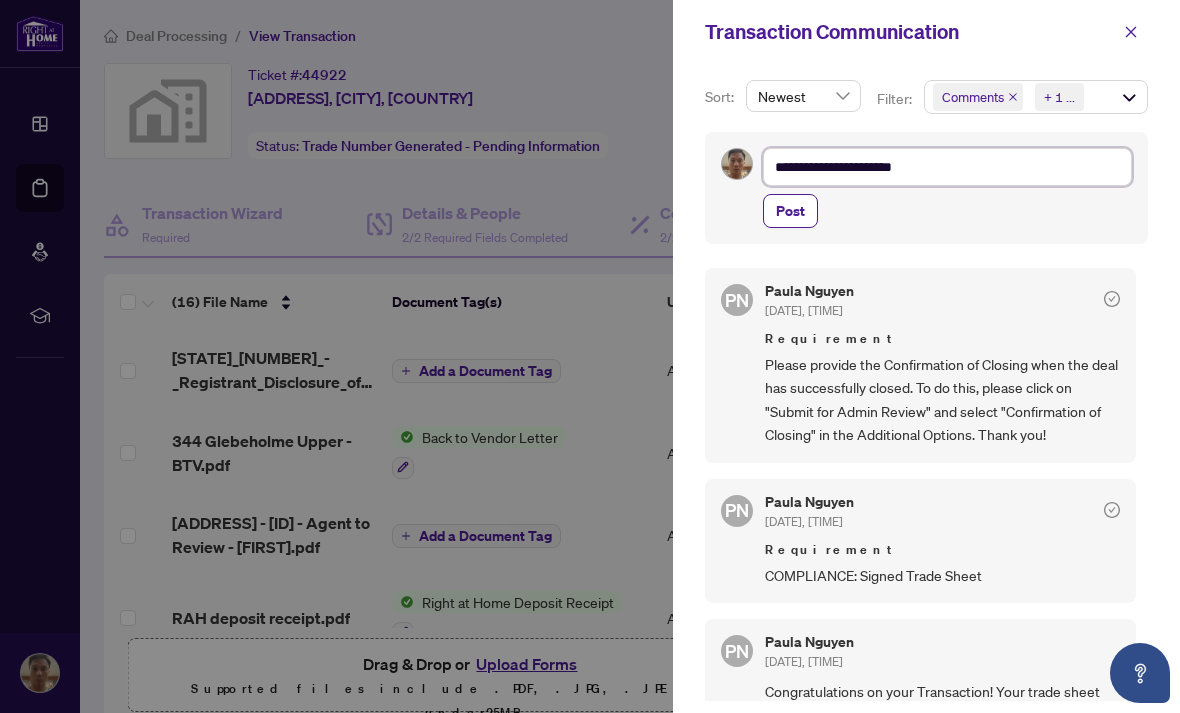 type on "**********" 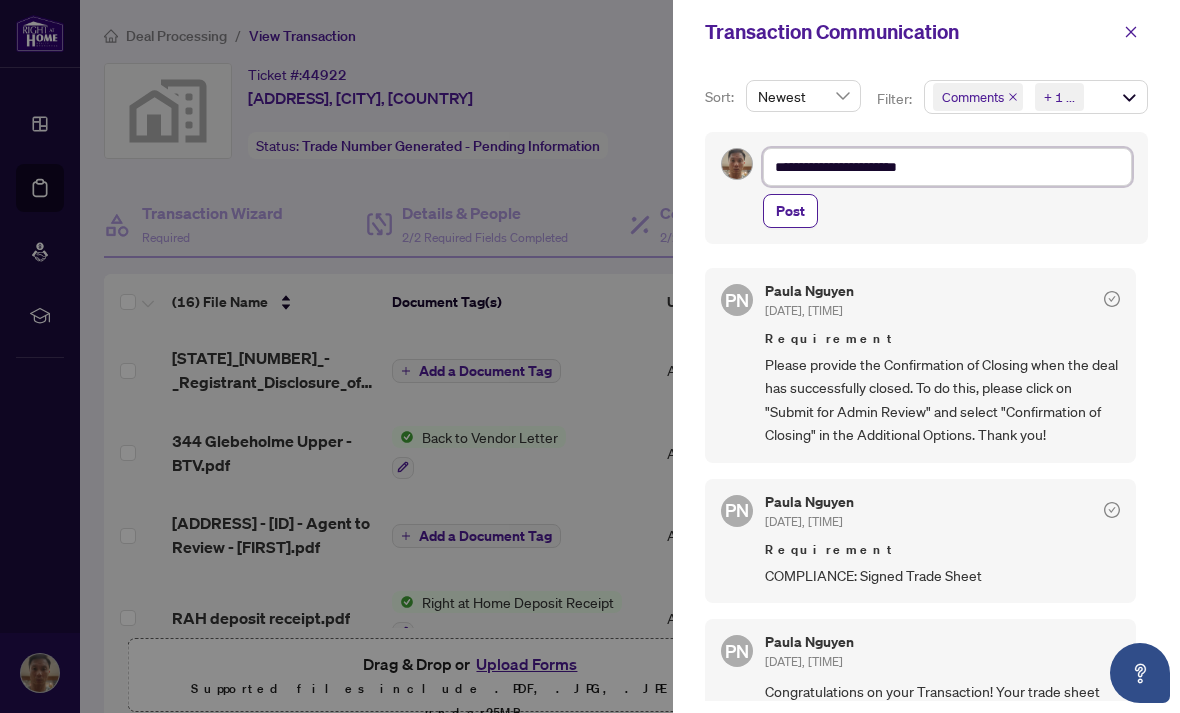 type on "**********" 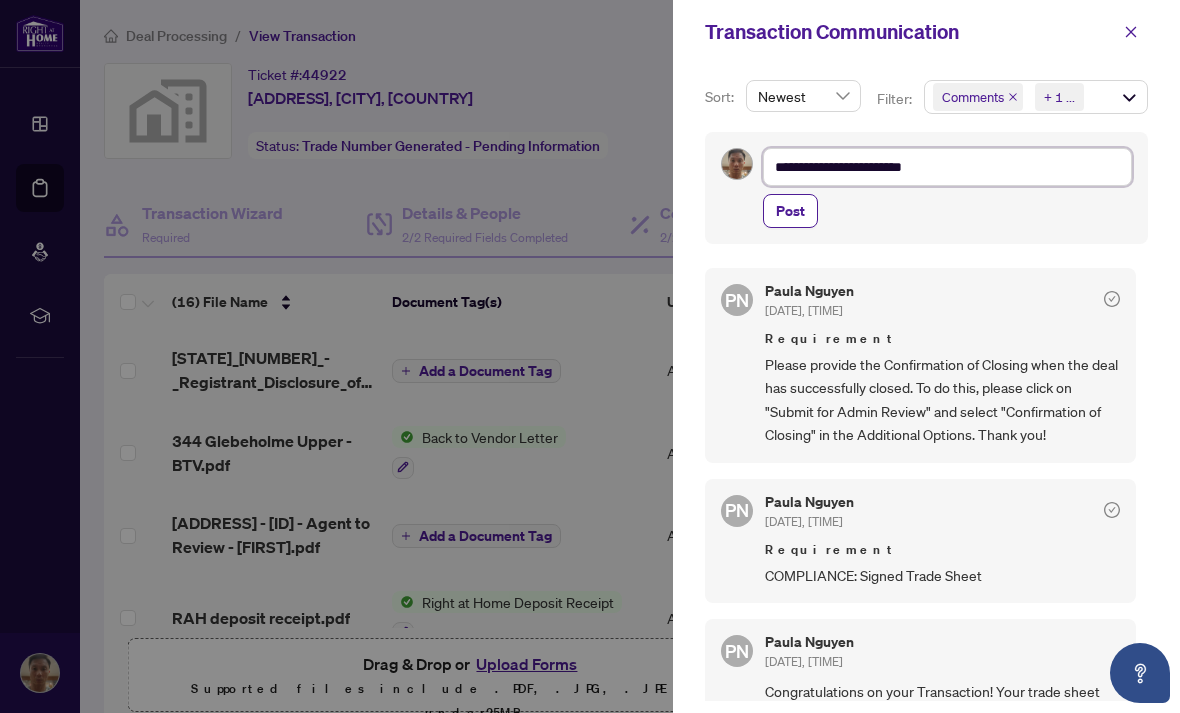 type on "**********" 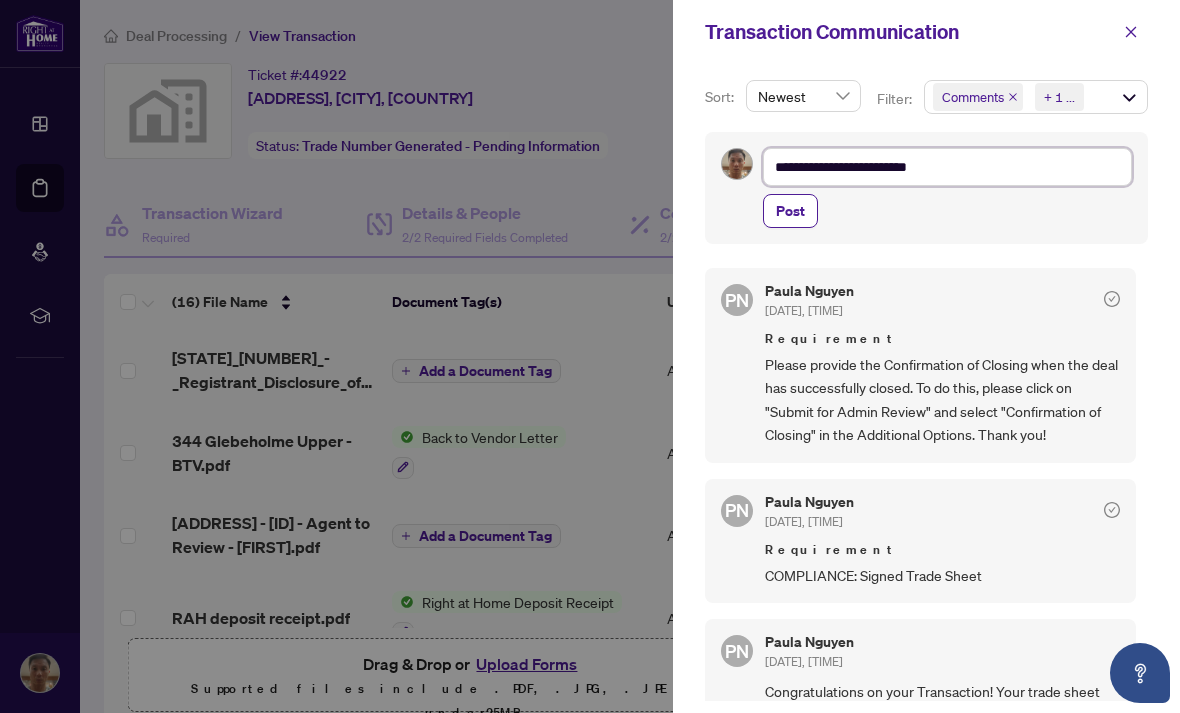 type on "**********" 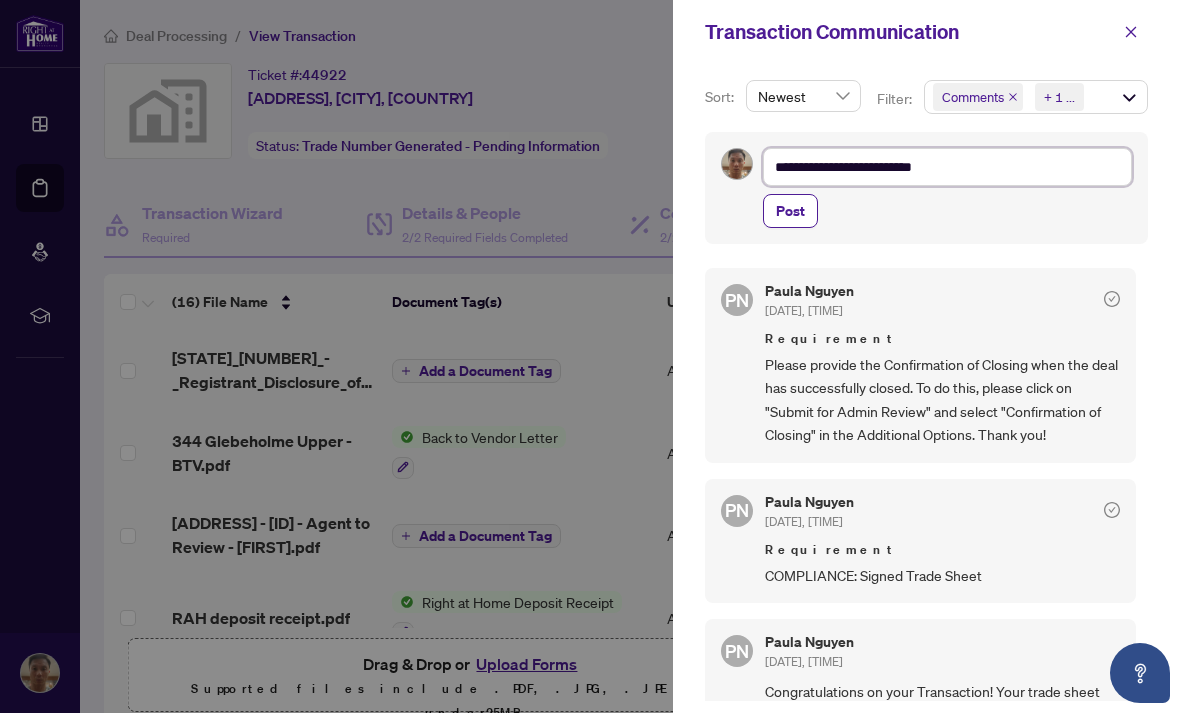 type on "**********" 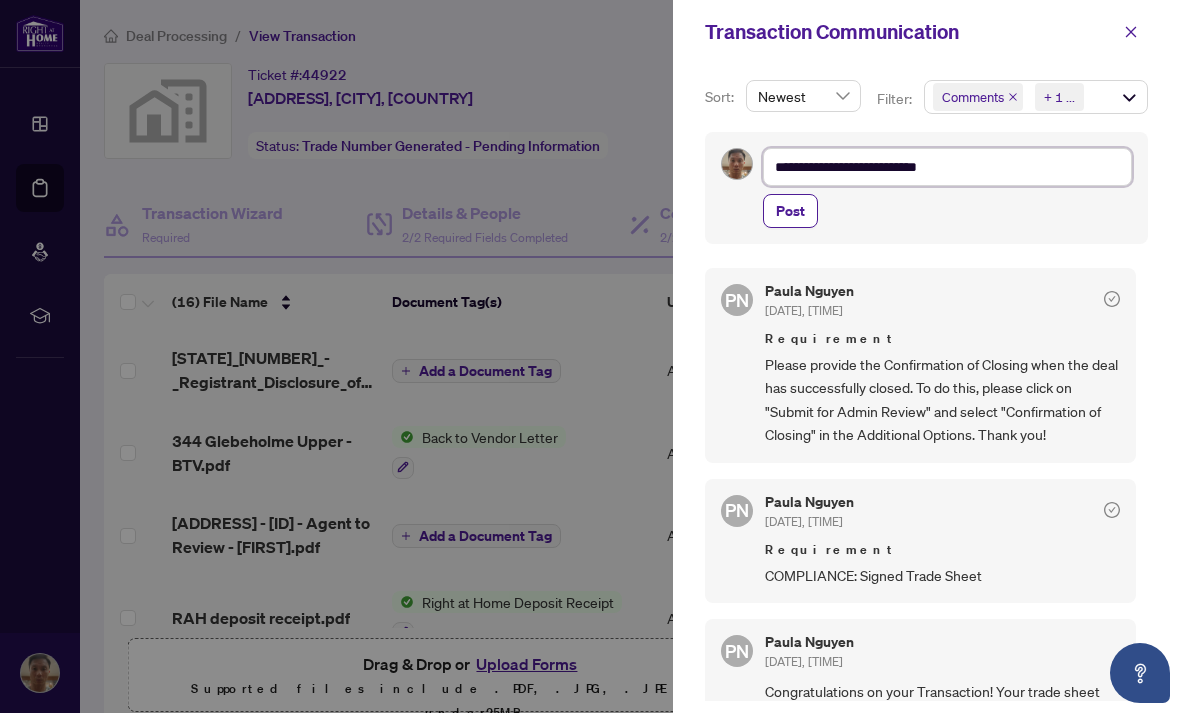 type on "**********" 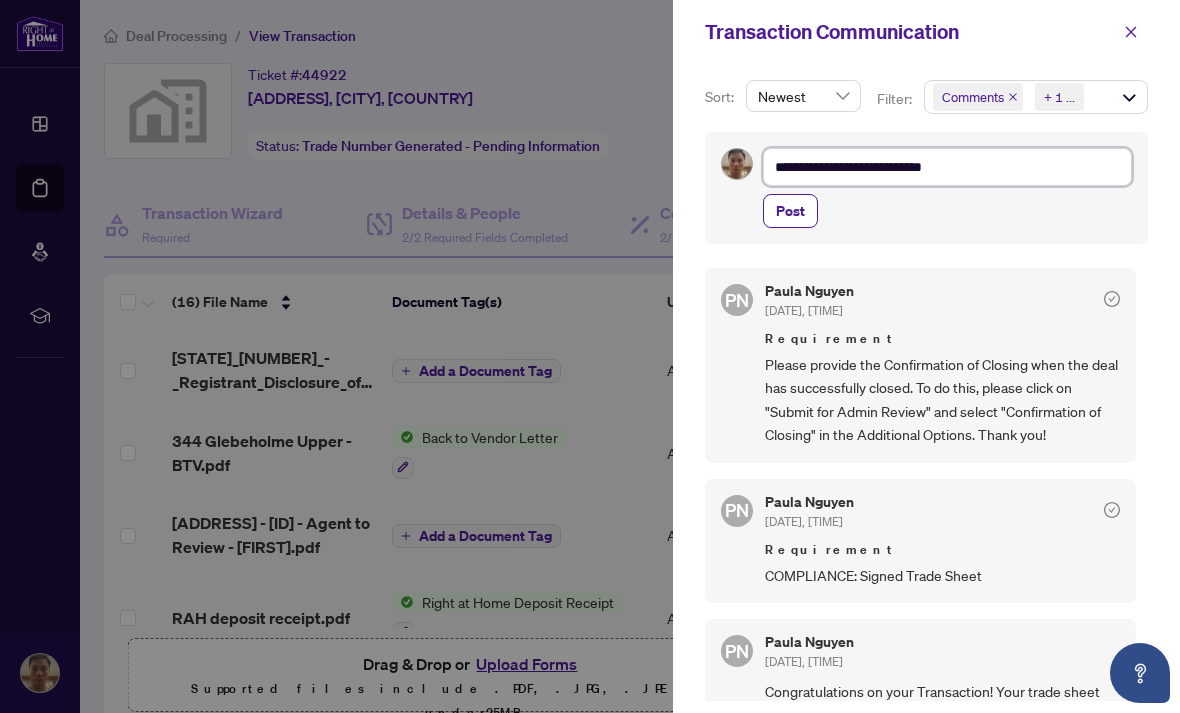 type on "**********" 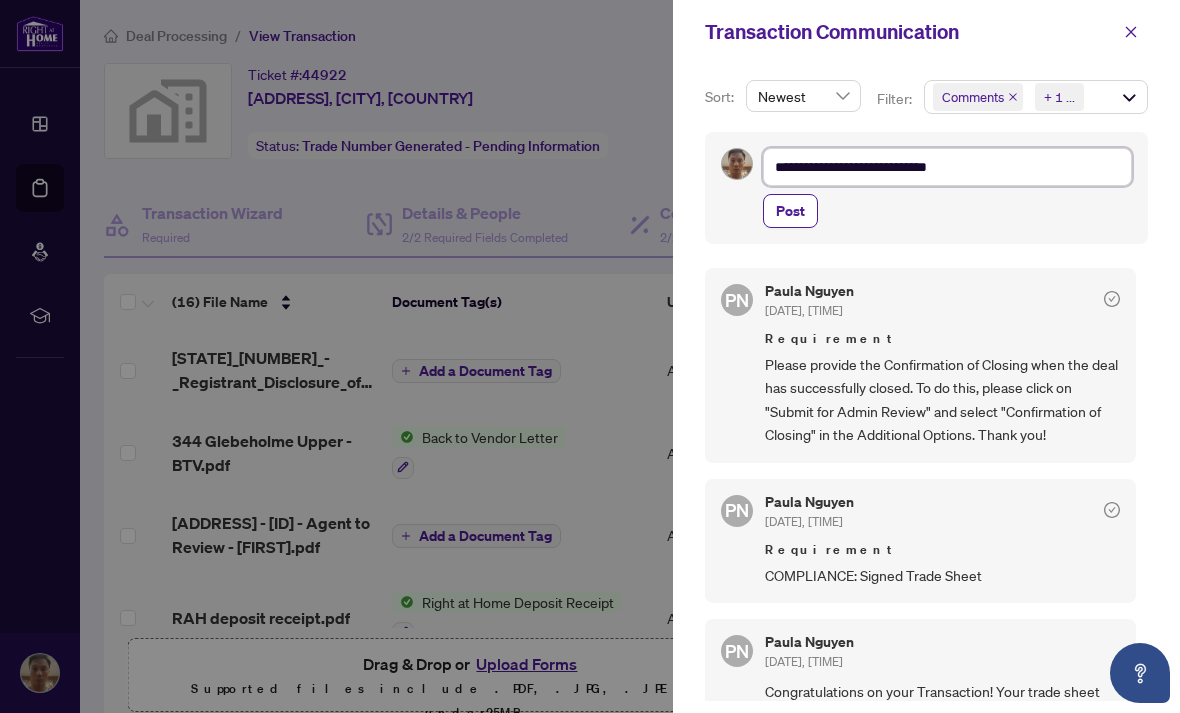 type on "**********" 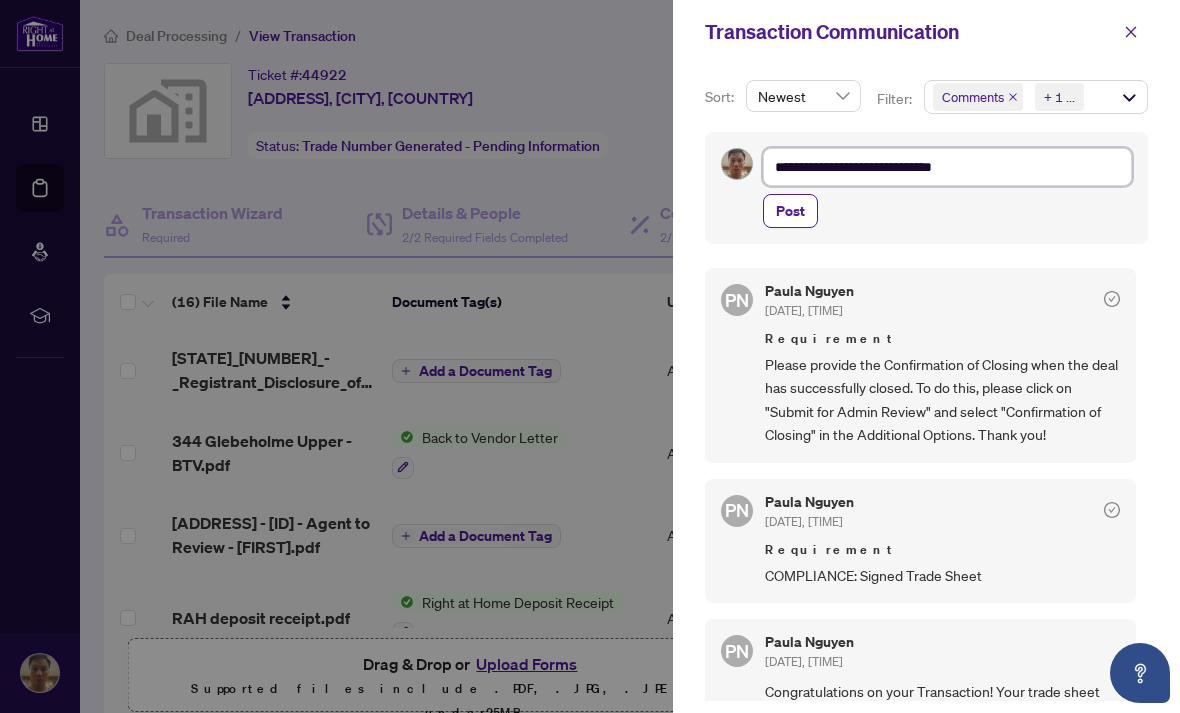 type on "**********" 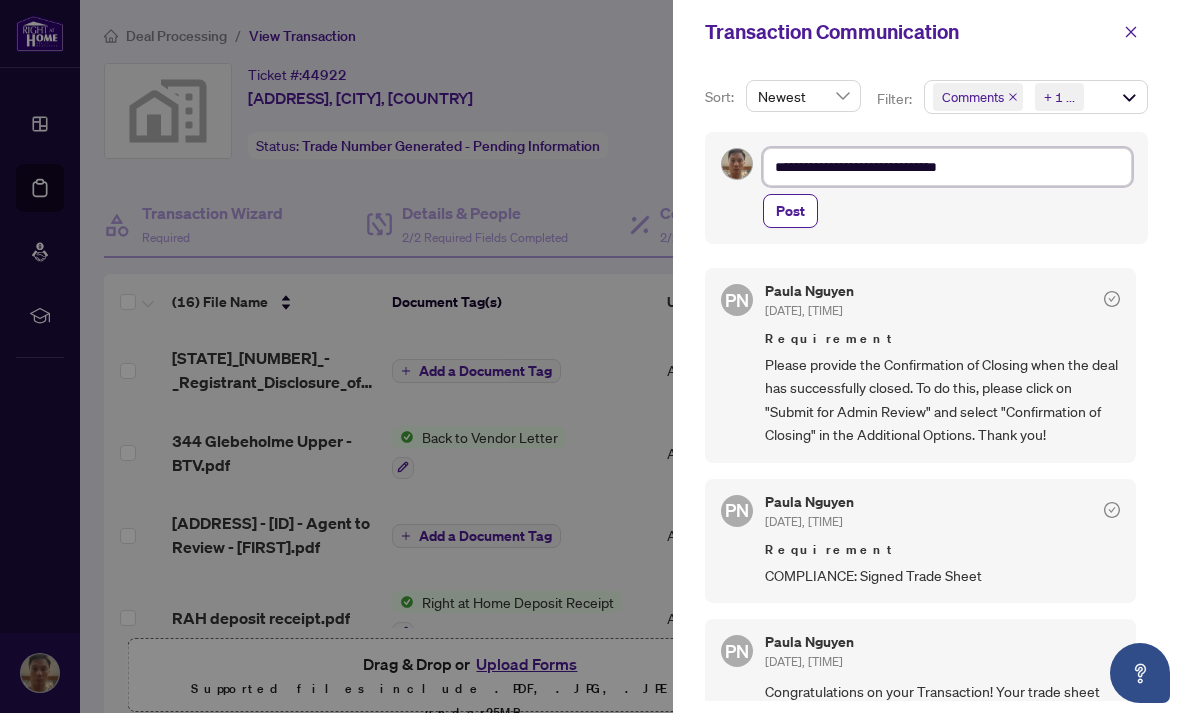 type on "**********" 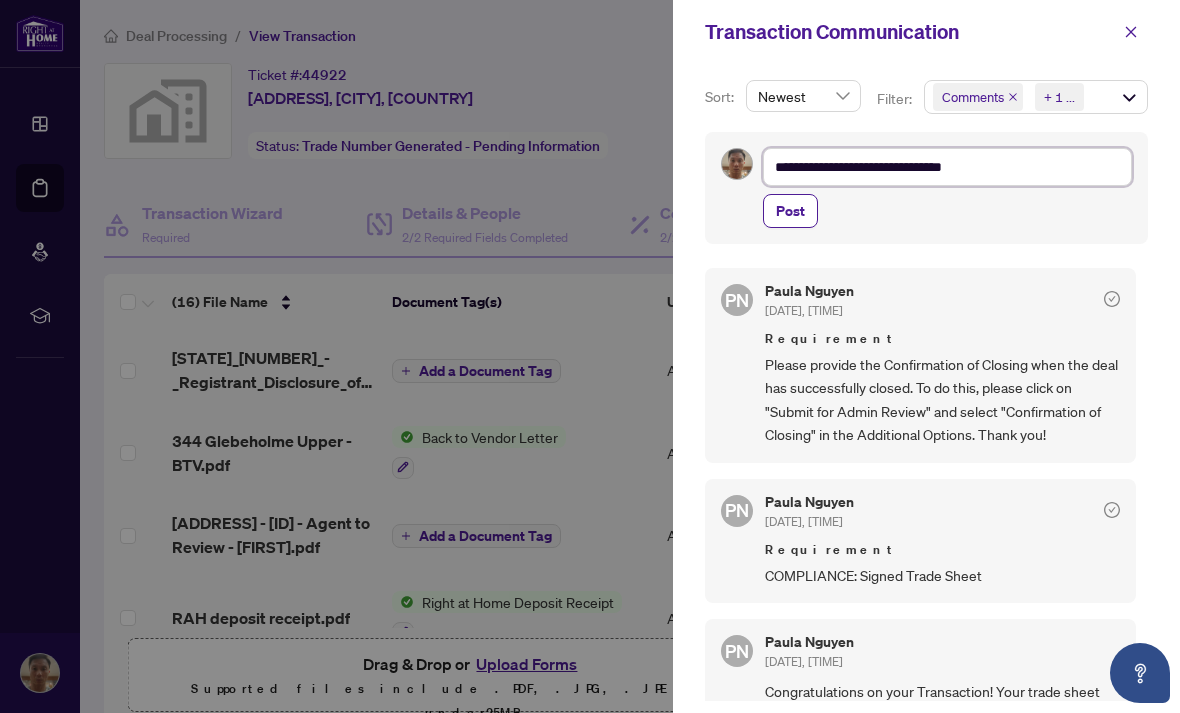 type on "**********" 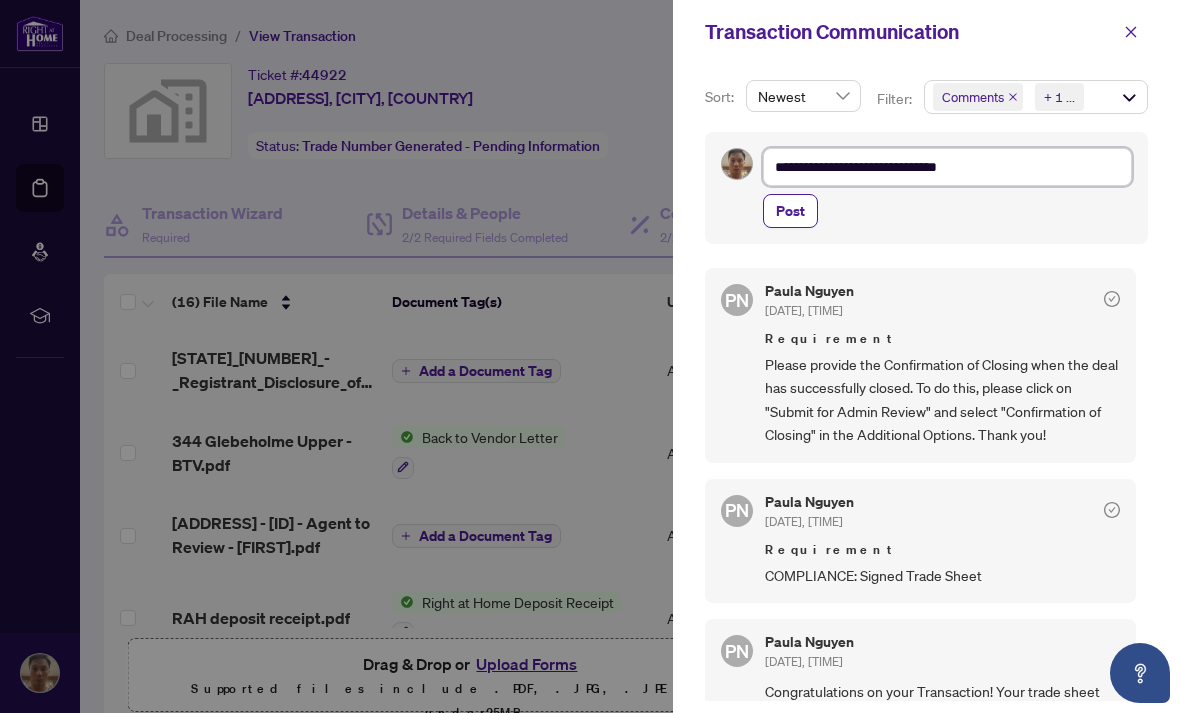 type on "**********" 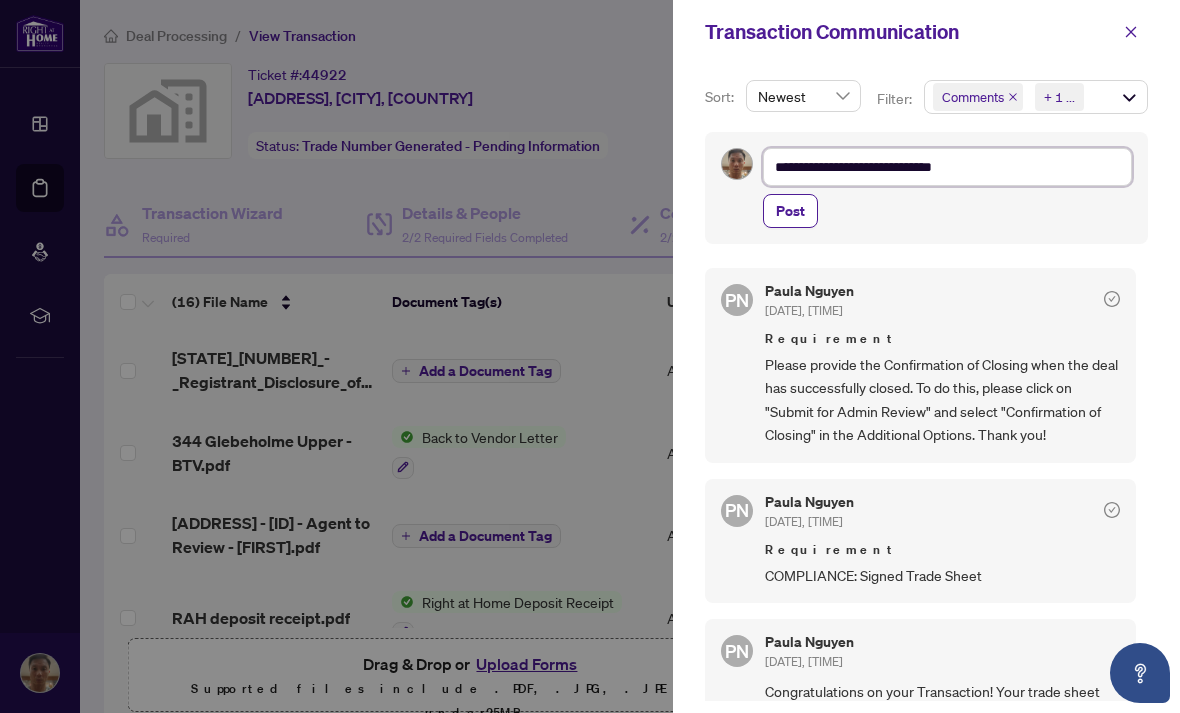 type on "**********" 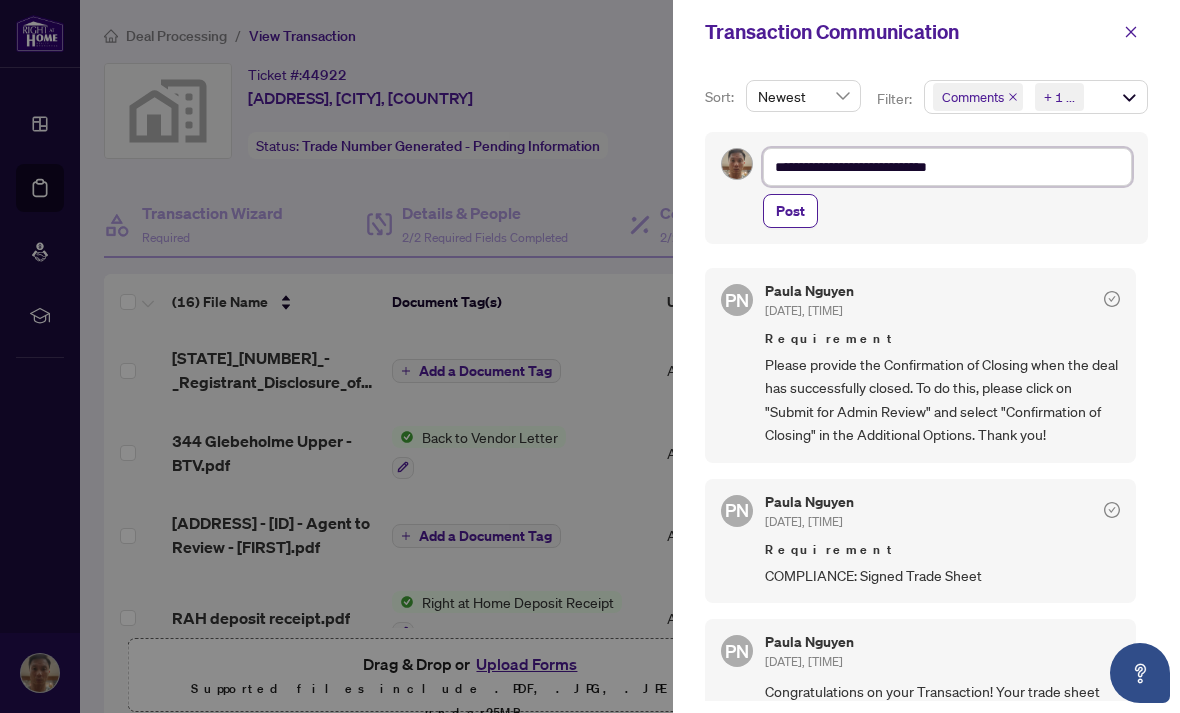 type on "**********" 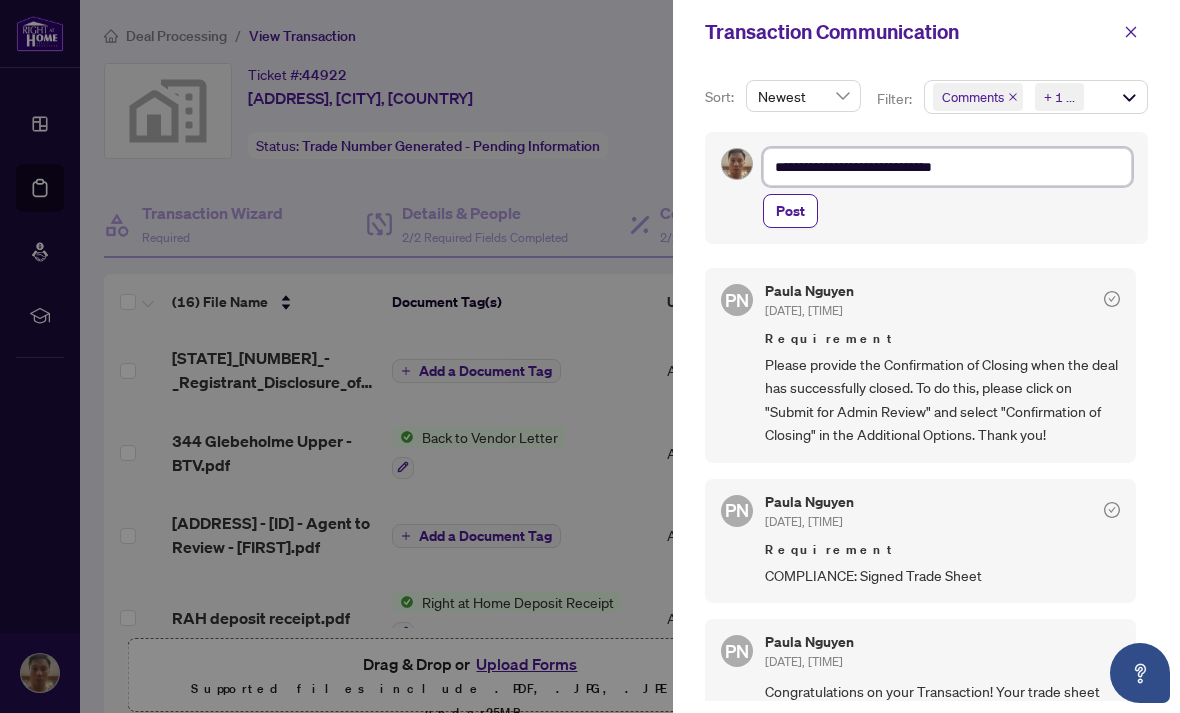 type on "**********" 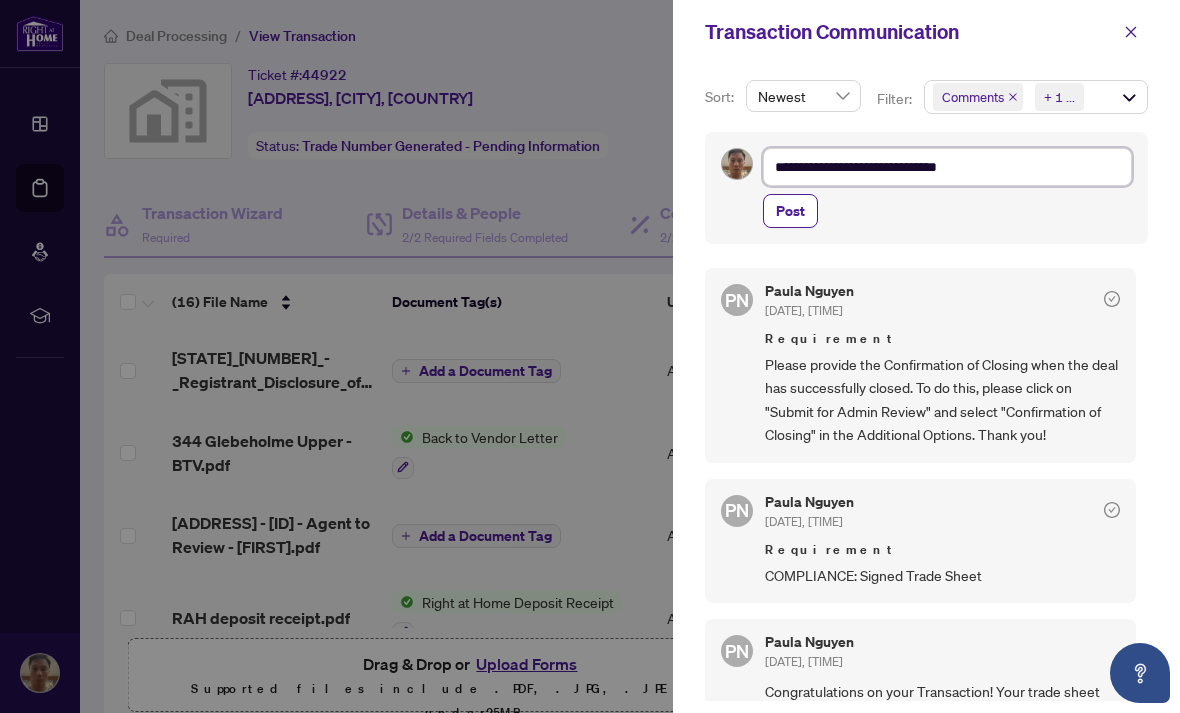 type on "**********" 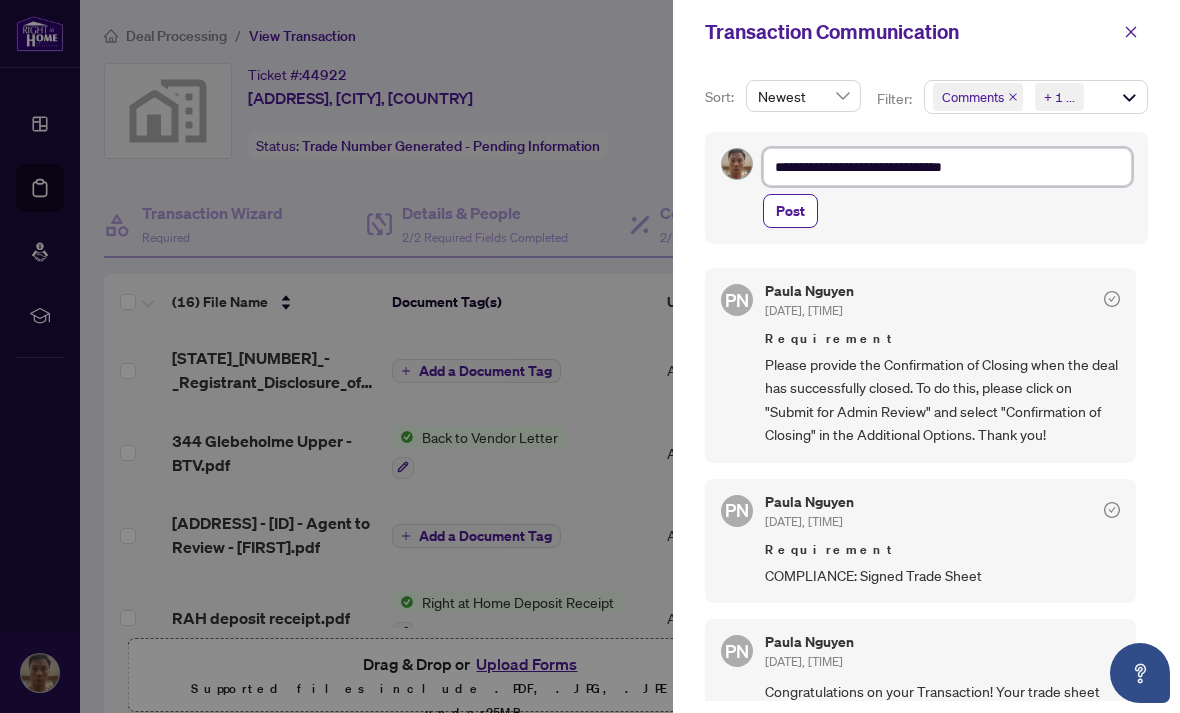 type on "**********" 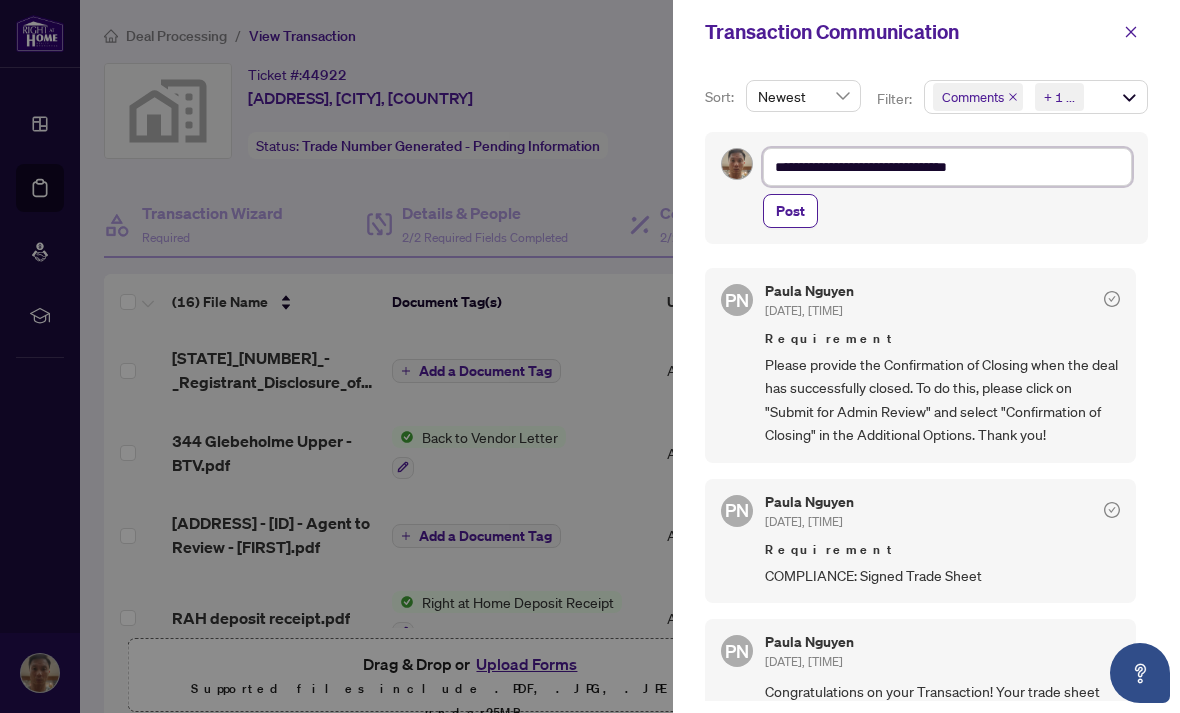 type on "**********" 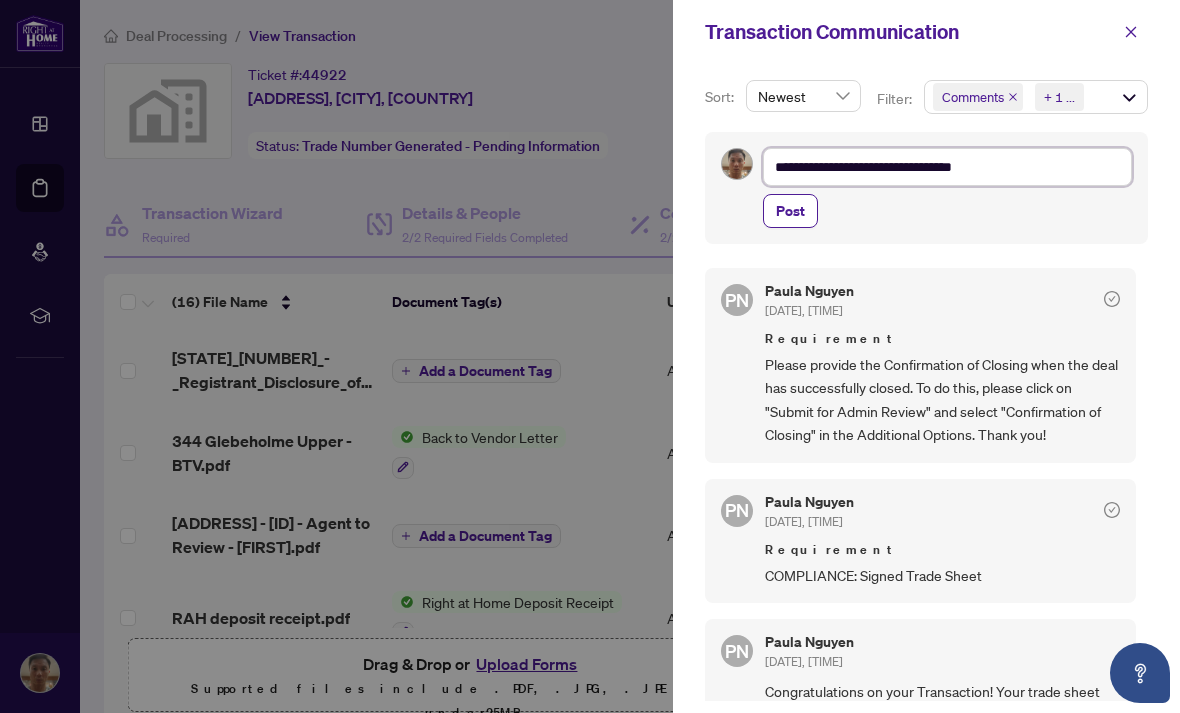 type on "**********" 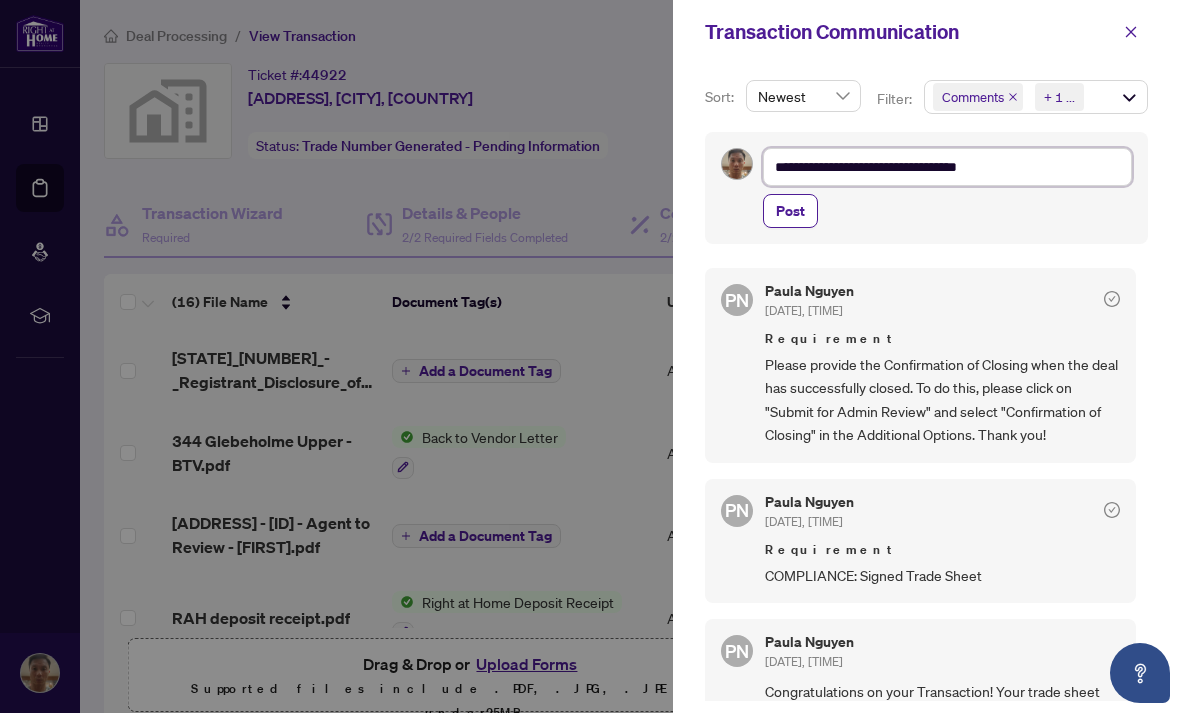type on "**********" 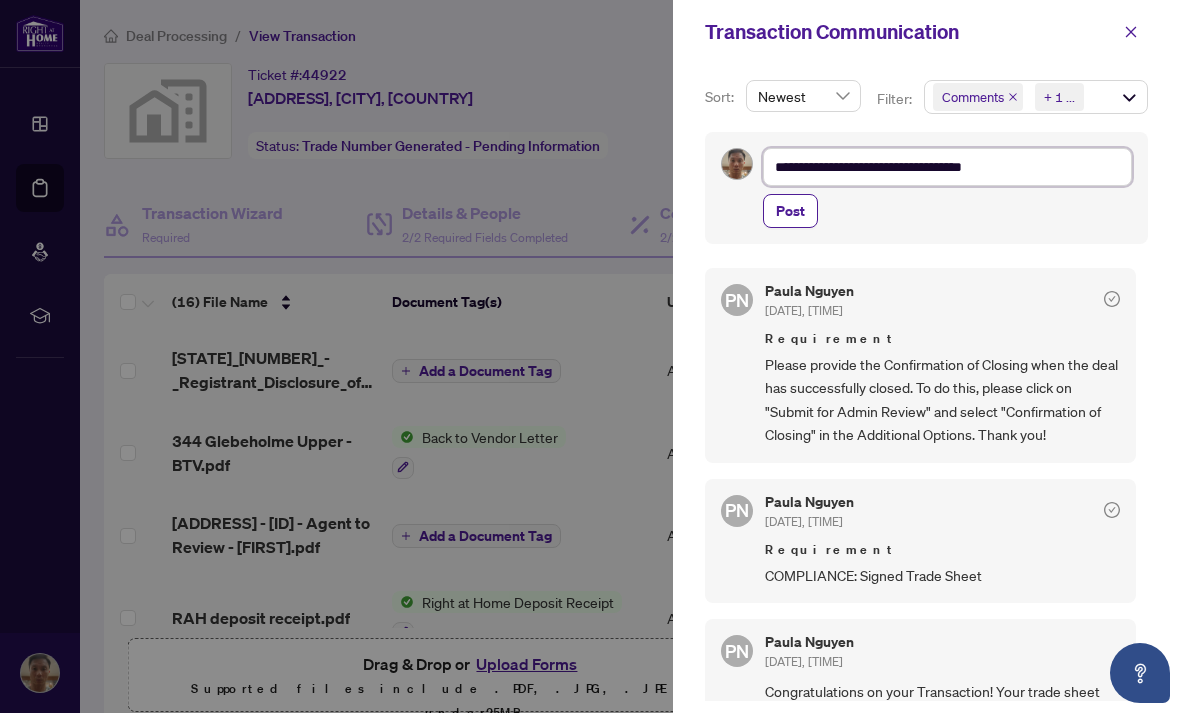 type on "**********" 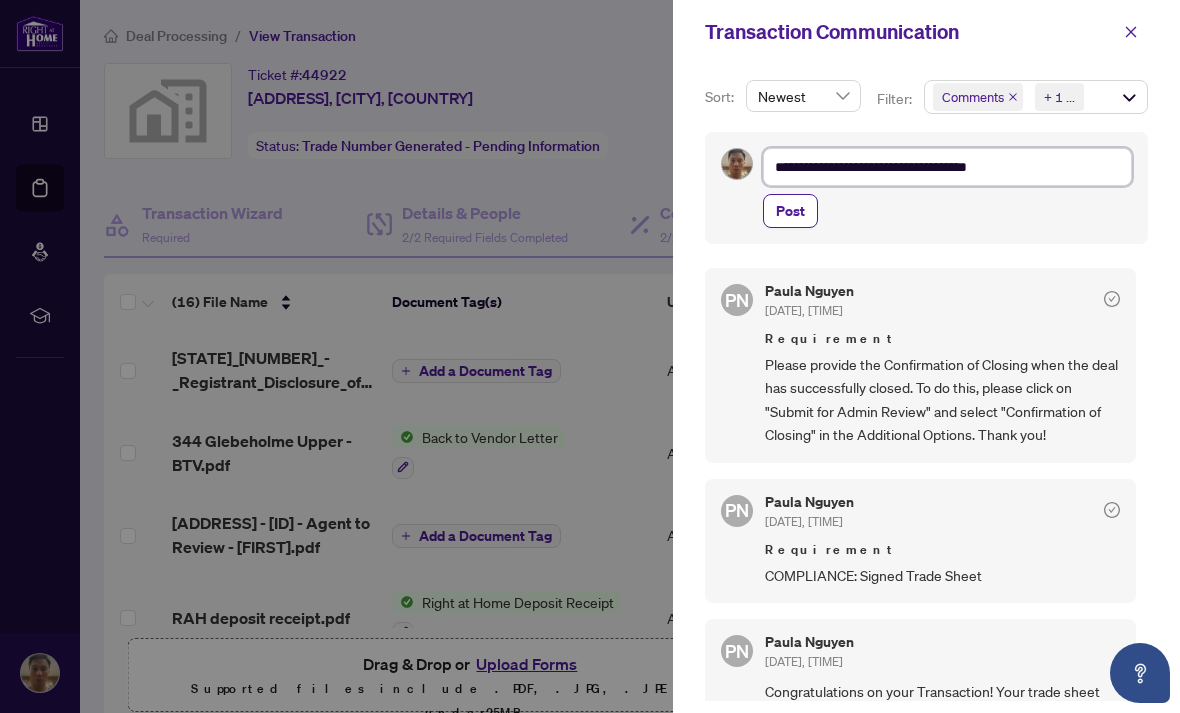 type on "**********" 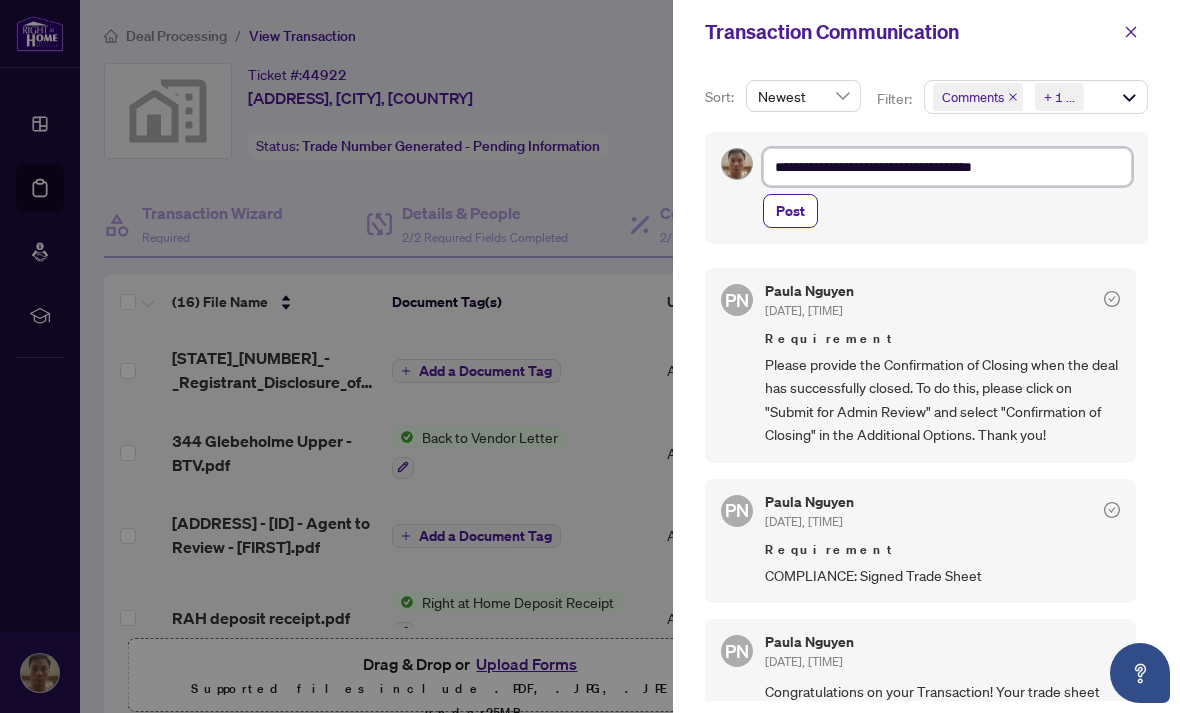 type on "**********" 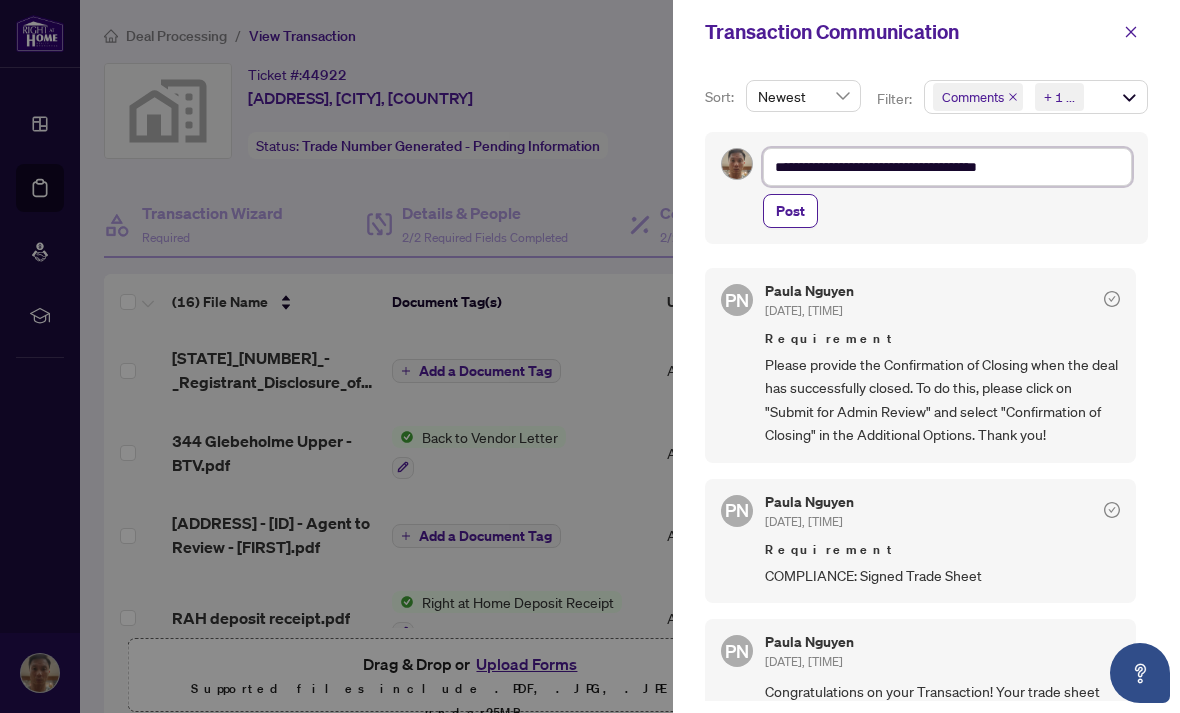 type on "**********" 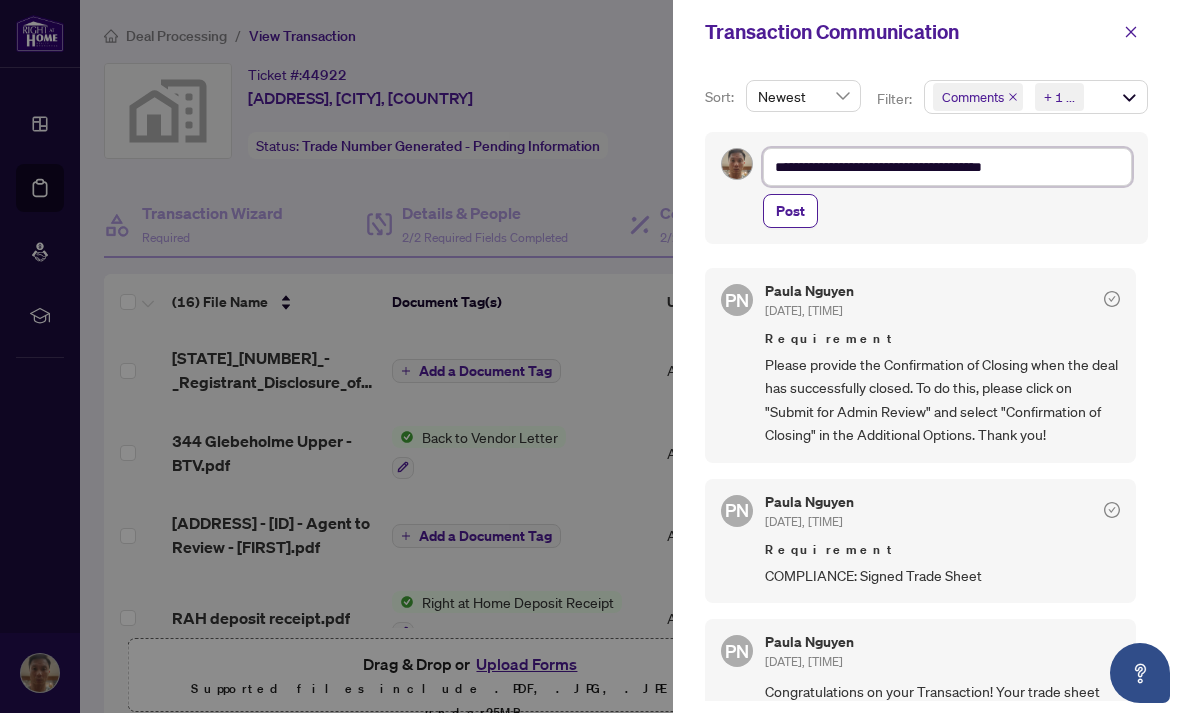 type on "**********" 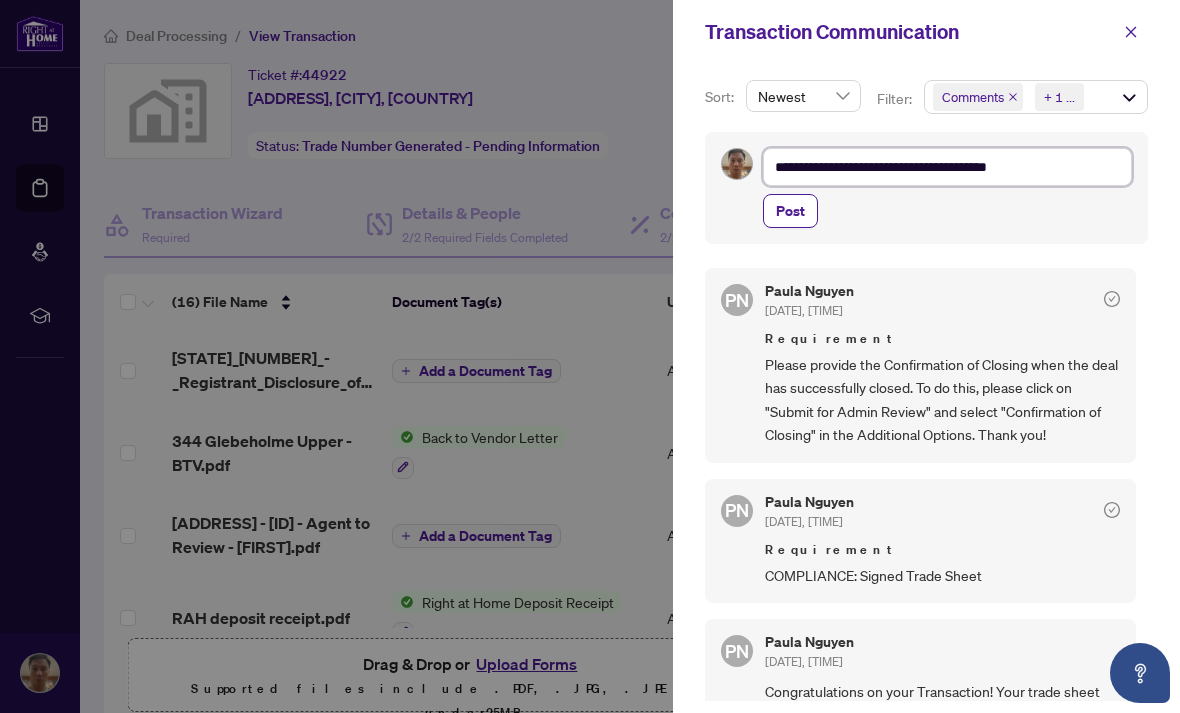 type on "**********" 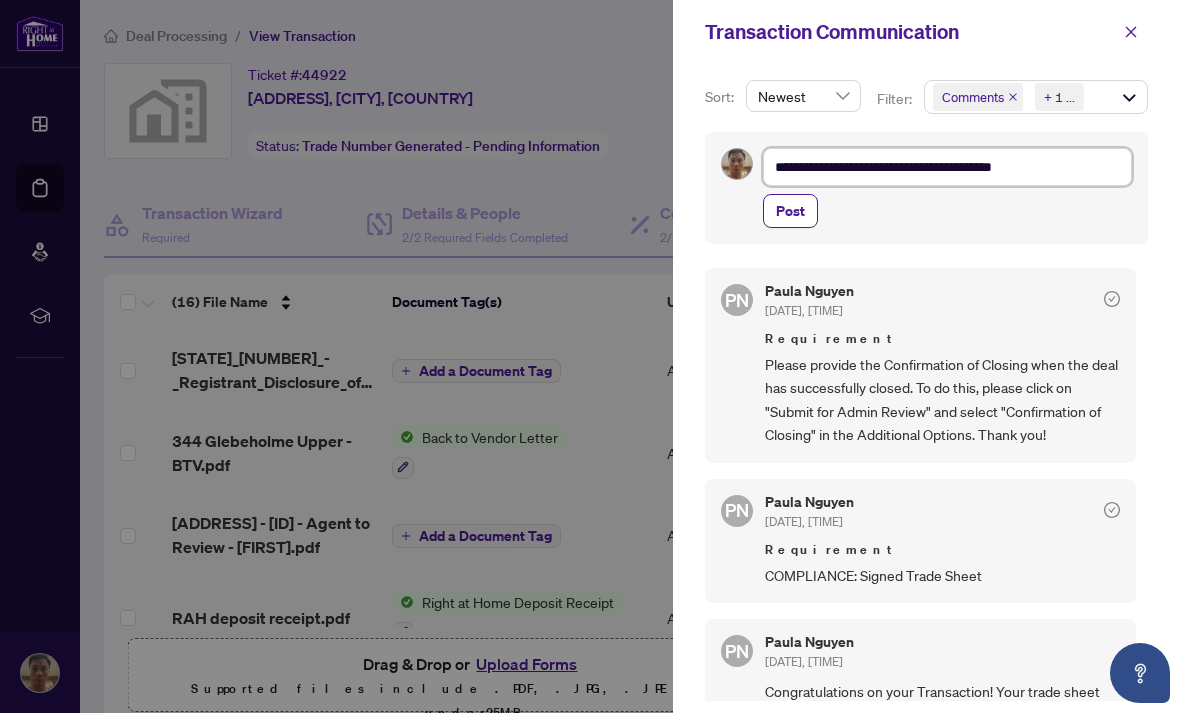 type on "**********" 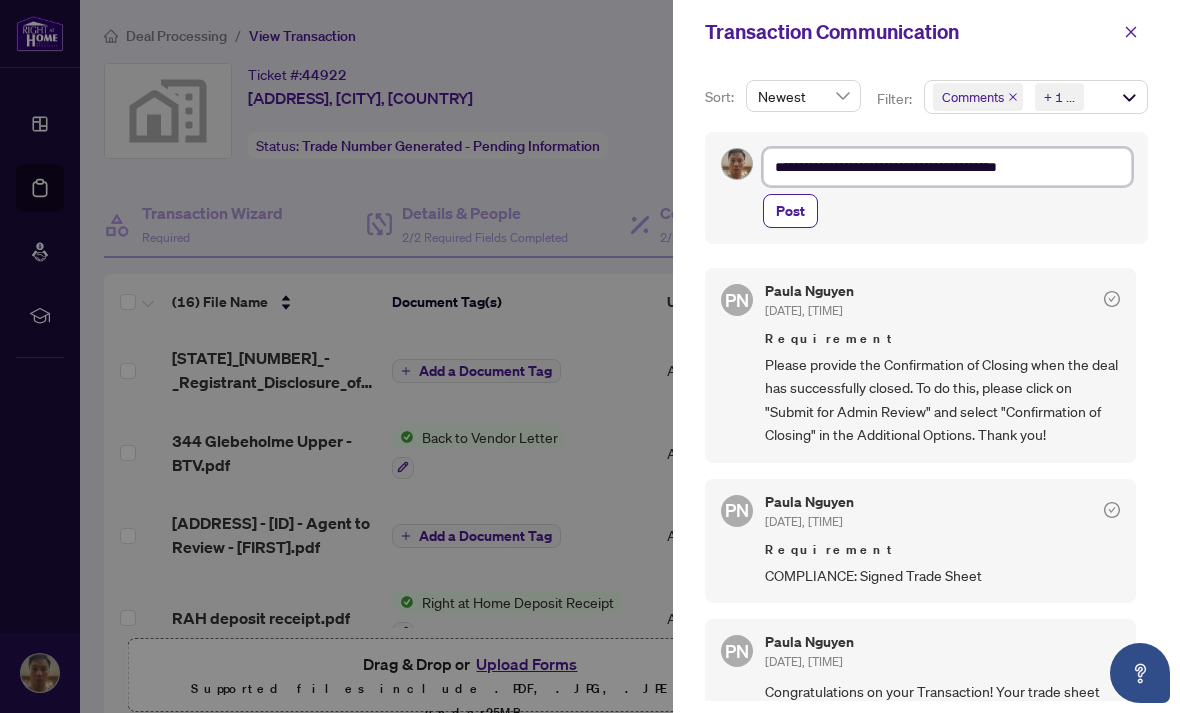 type on "**********" 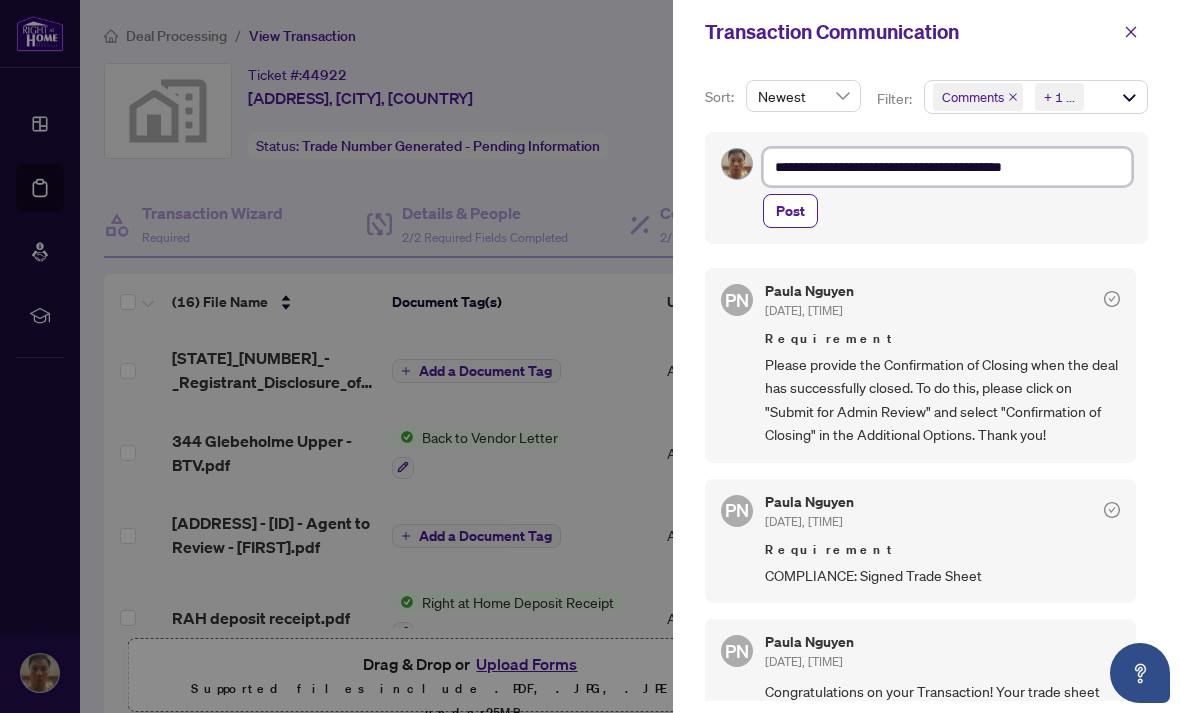 type on "**********" 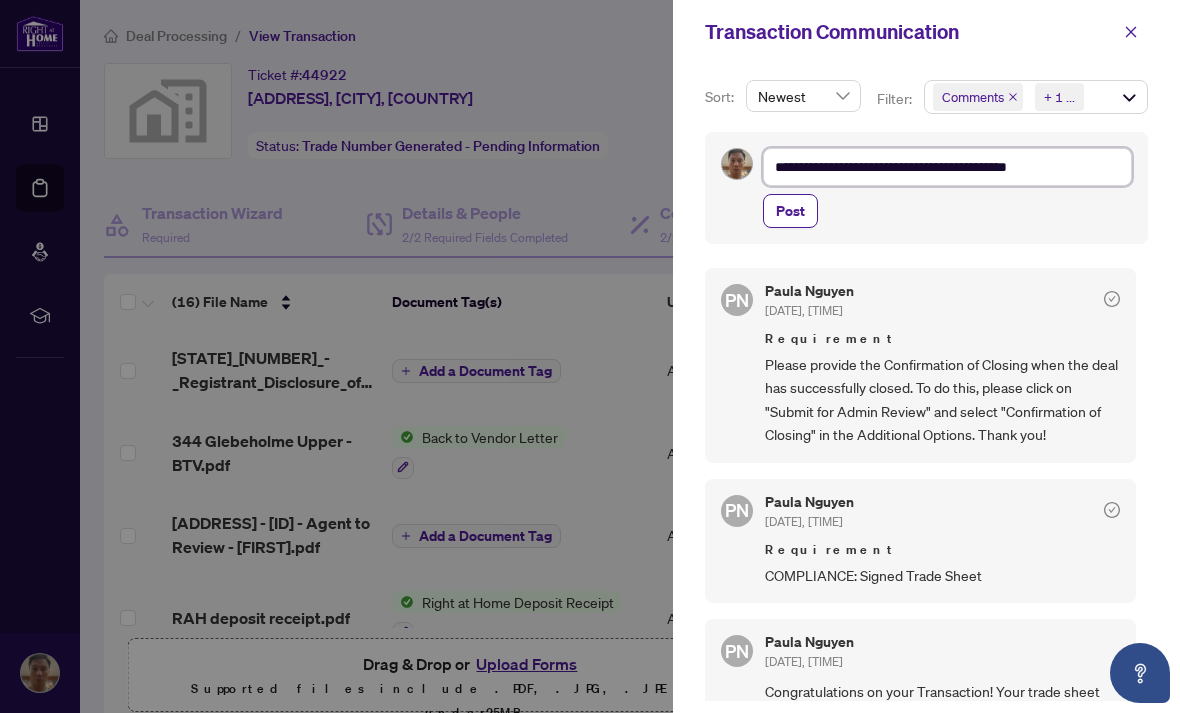type on "**********" 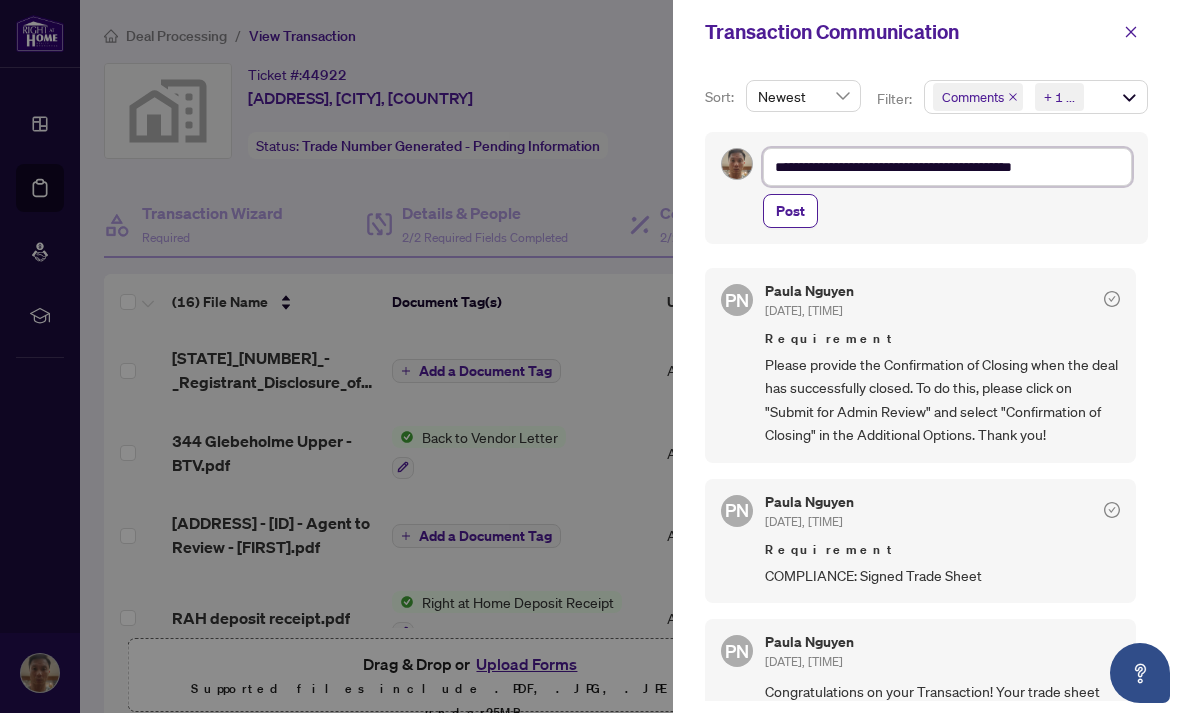 type on "**********" 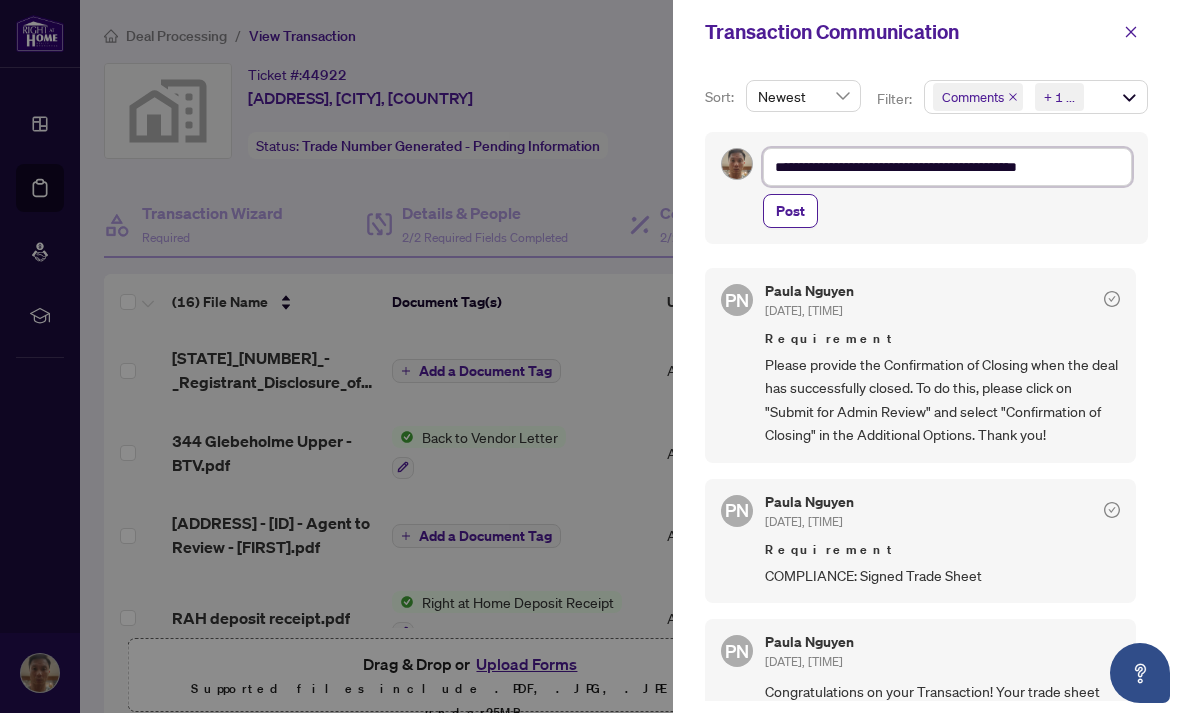 type on "**********" 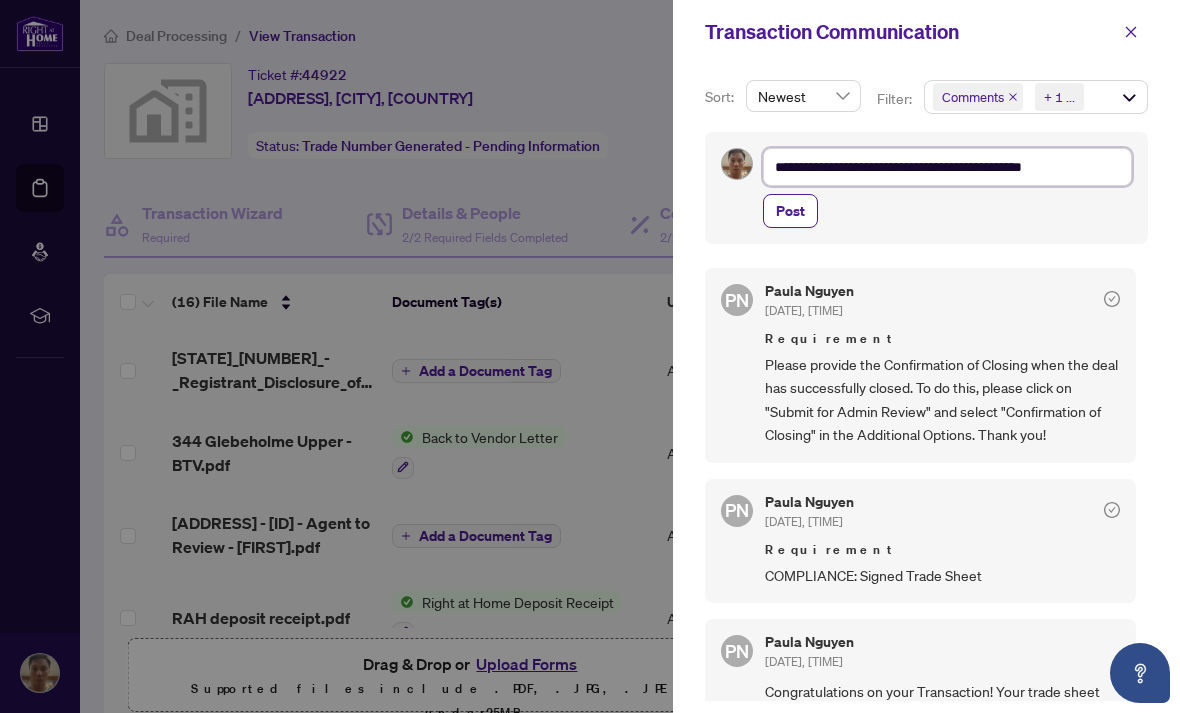 type on "**********" 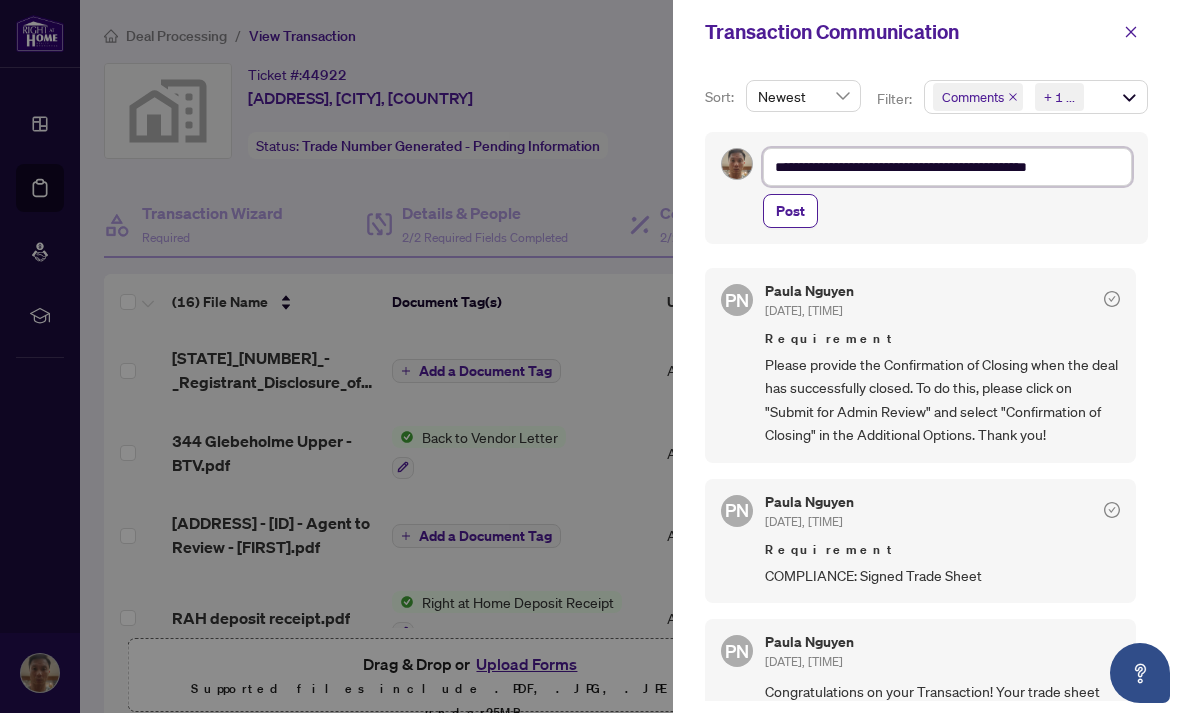 type on "**********" 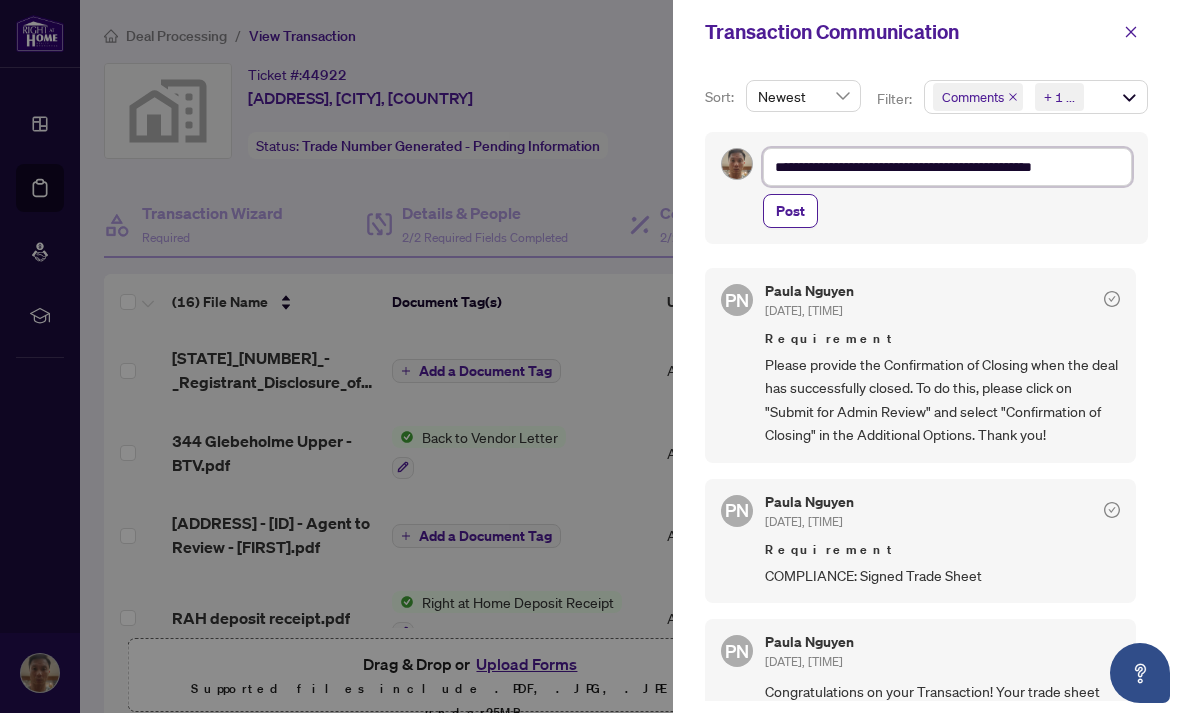 type on "**********" 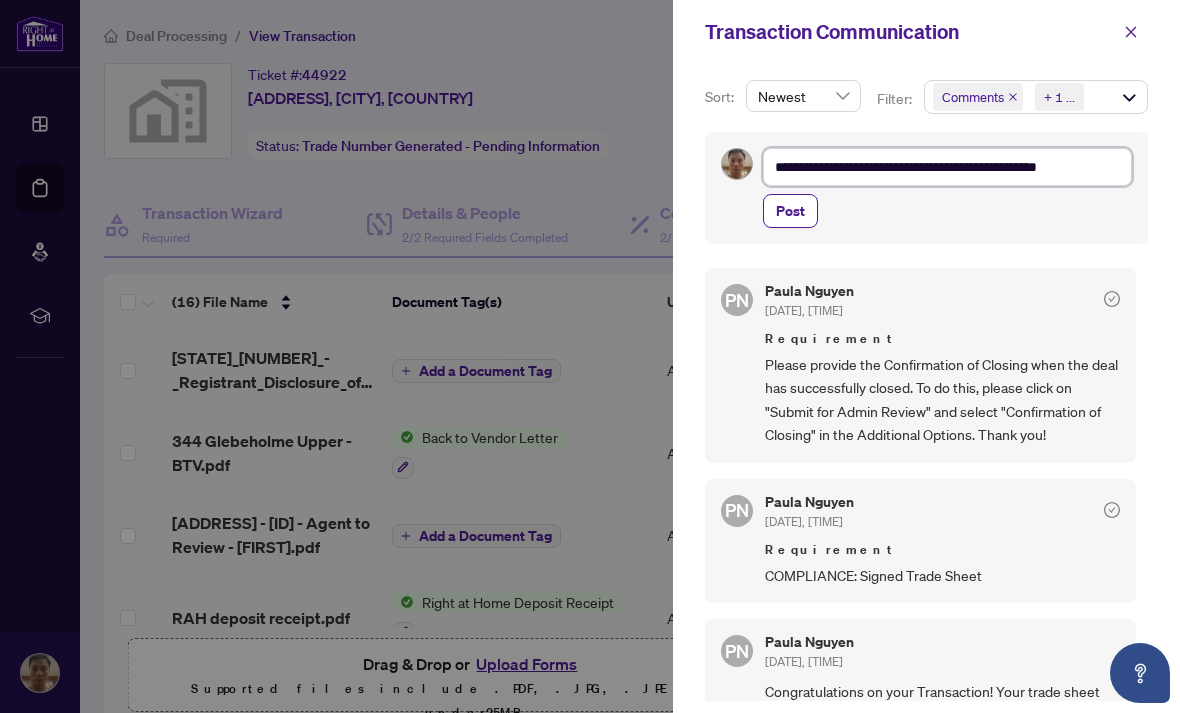type on "**********" 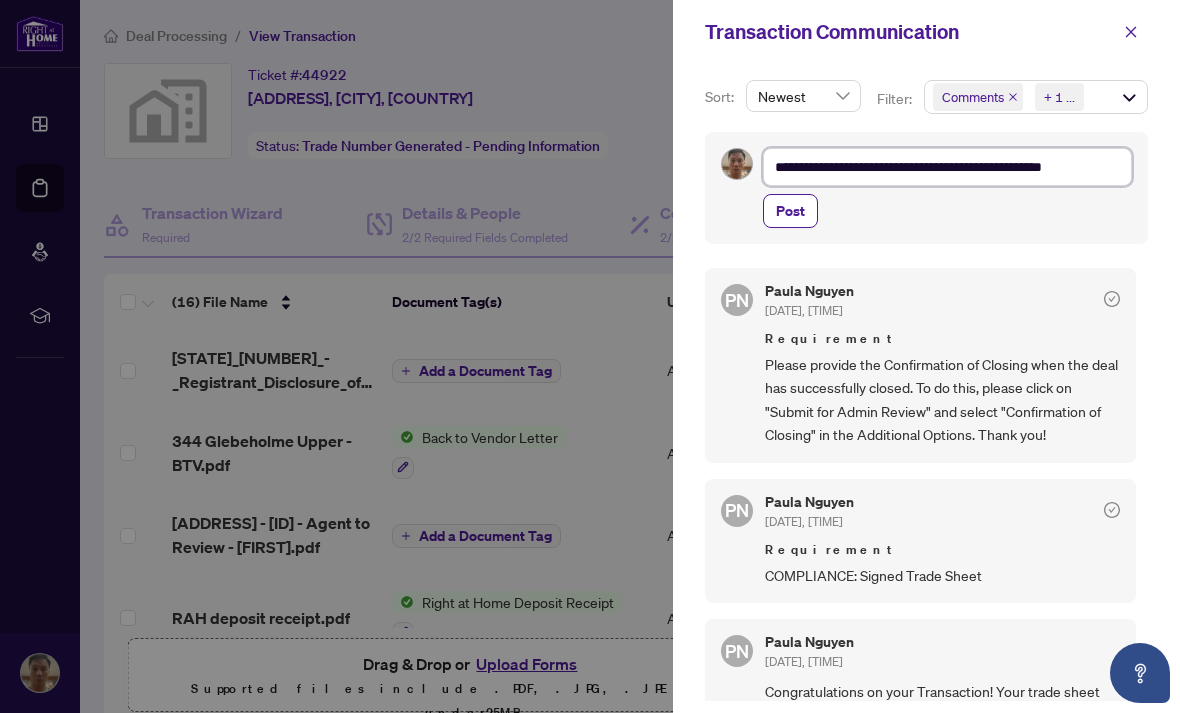 type on "**********" 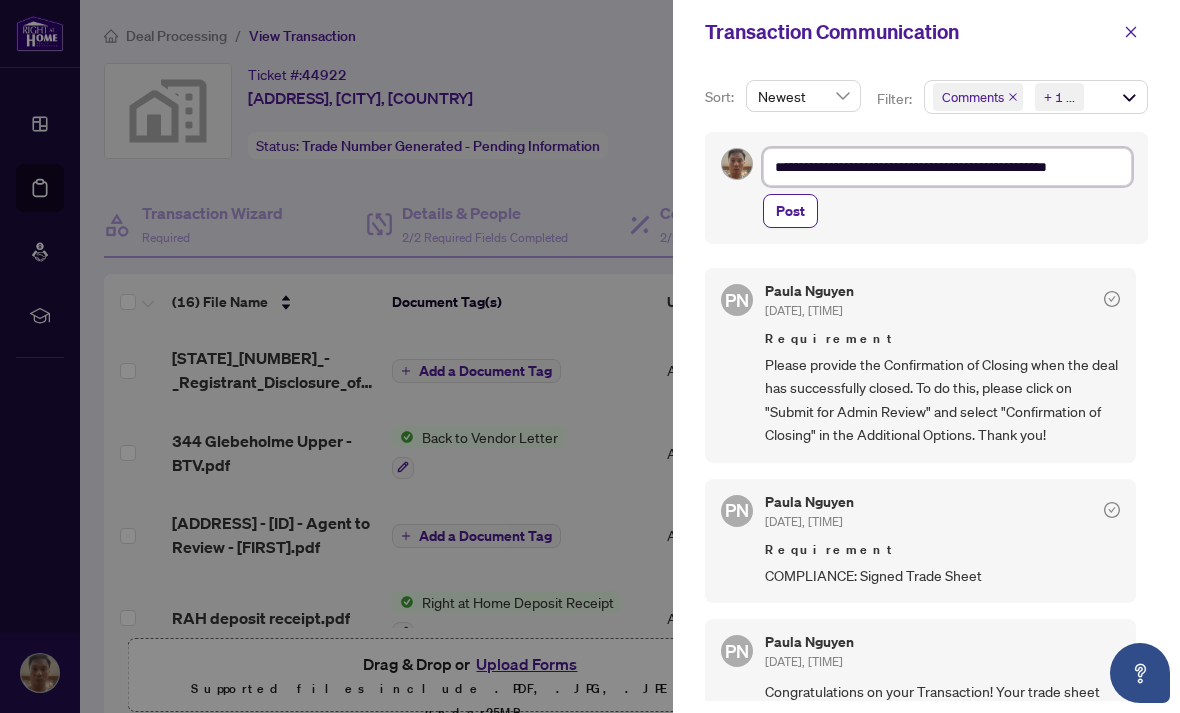 type on "**********" 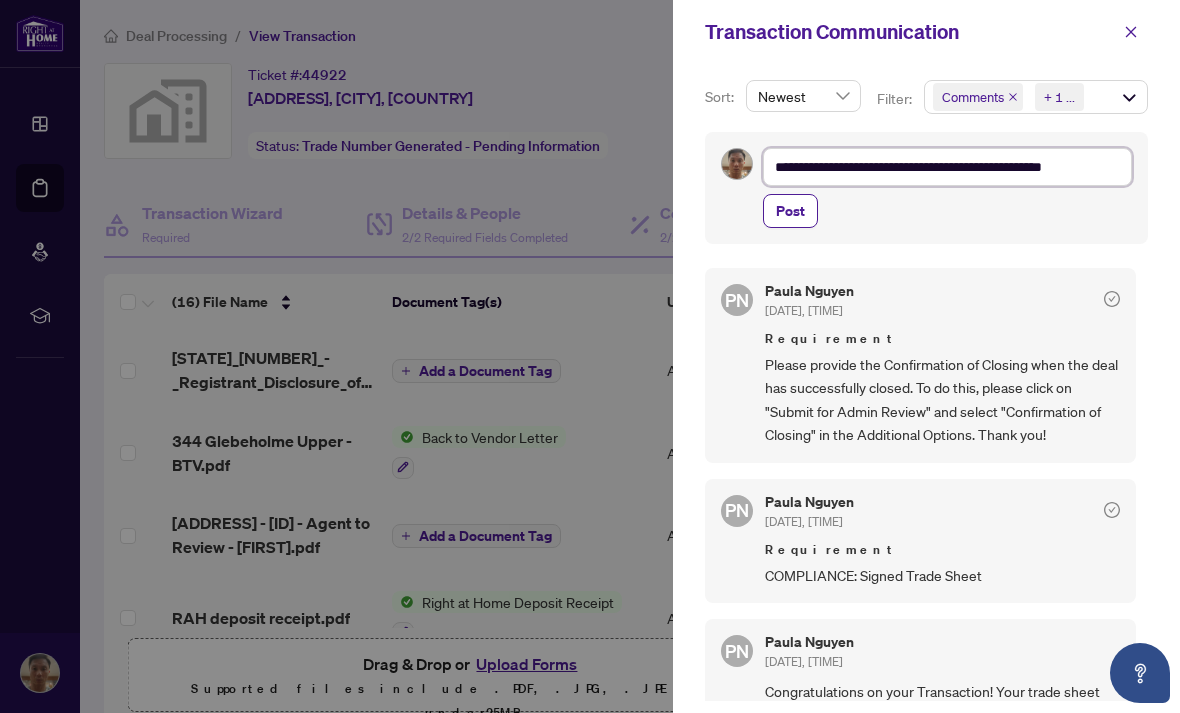 type on "**********" 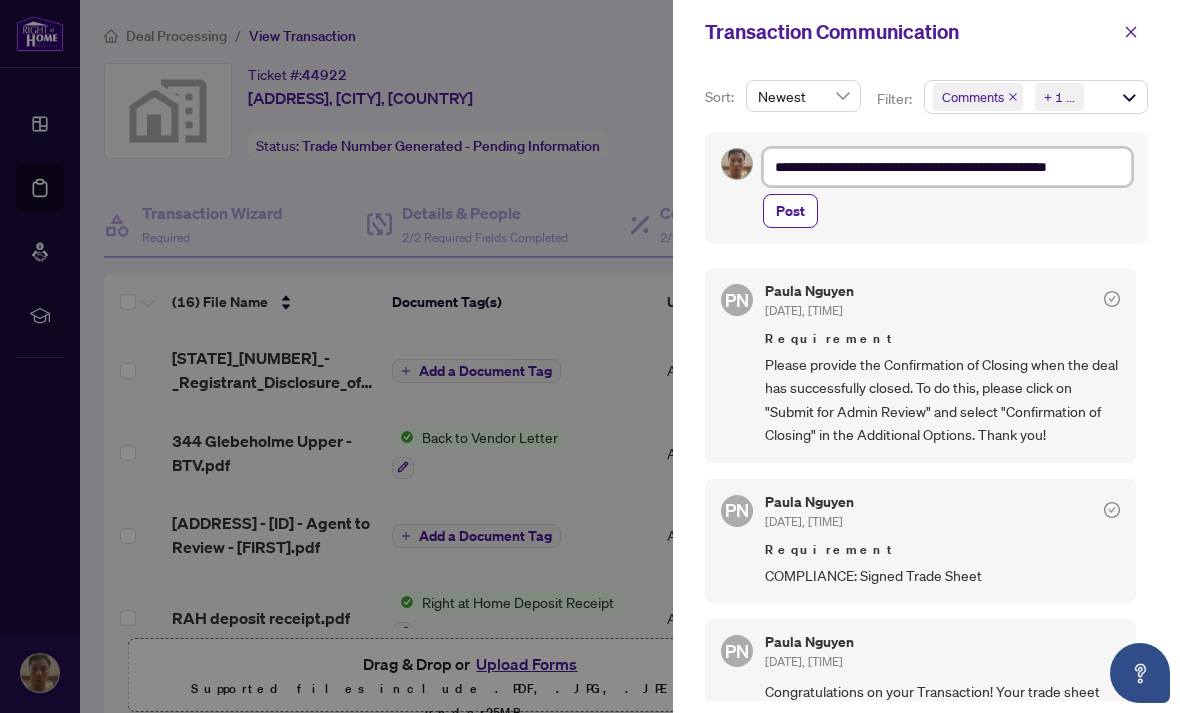 type on "**********" 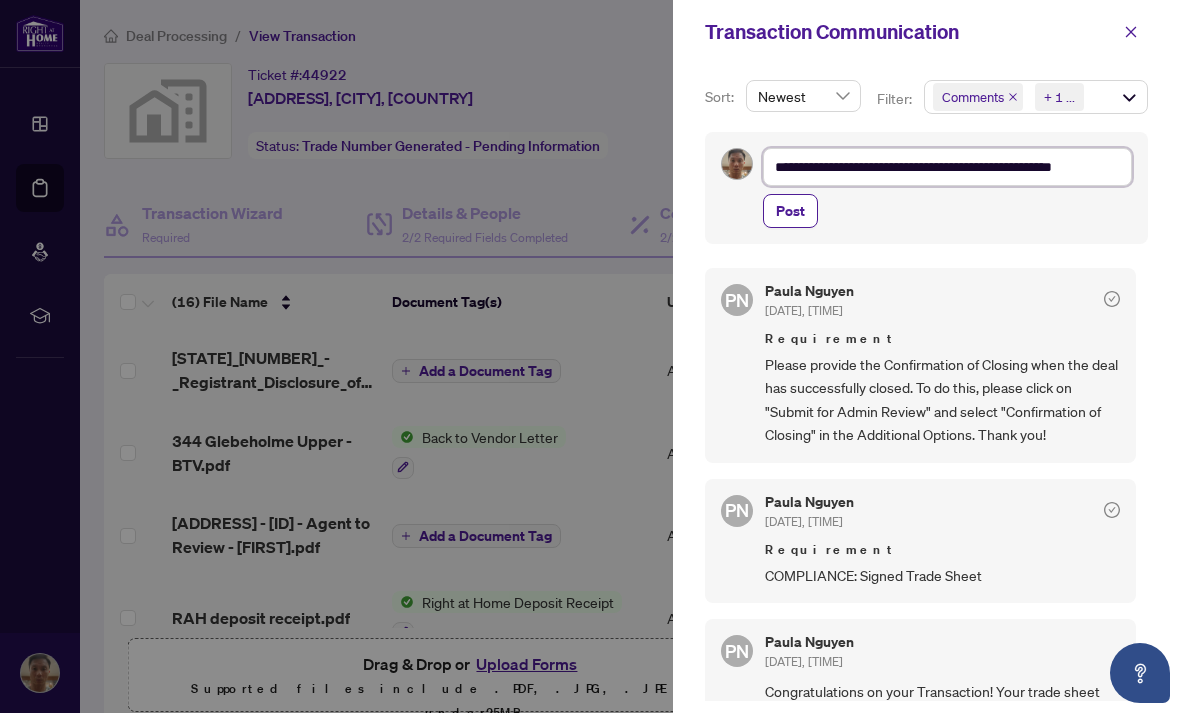 type on "**********" 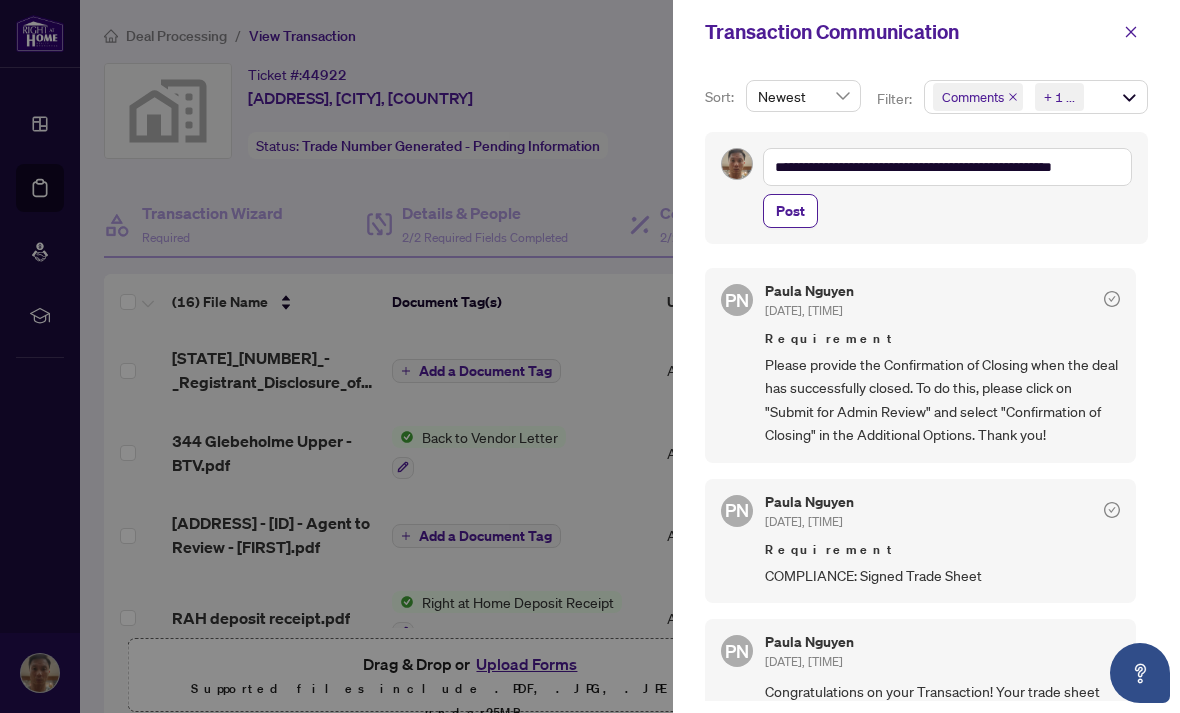 click on "Post" at bounding box center (790, 211) 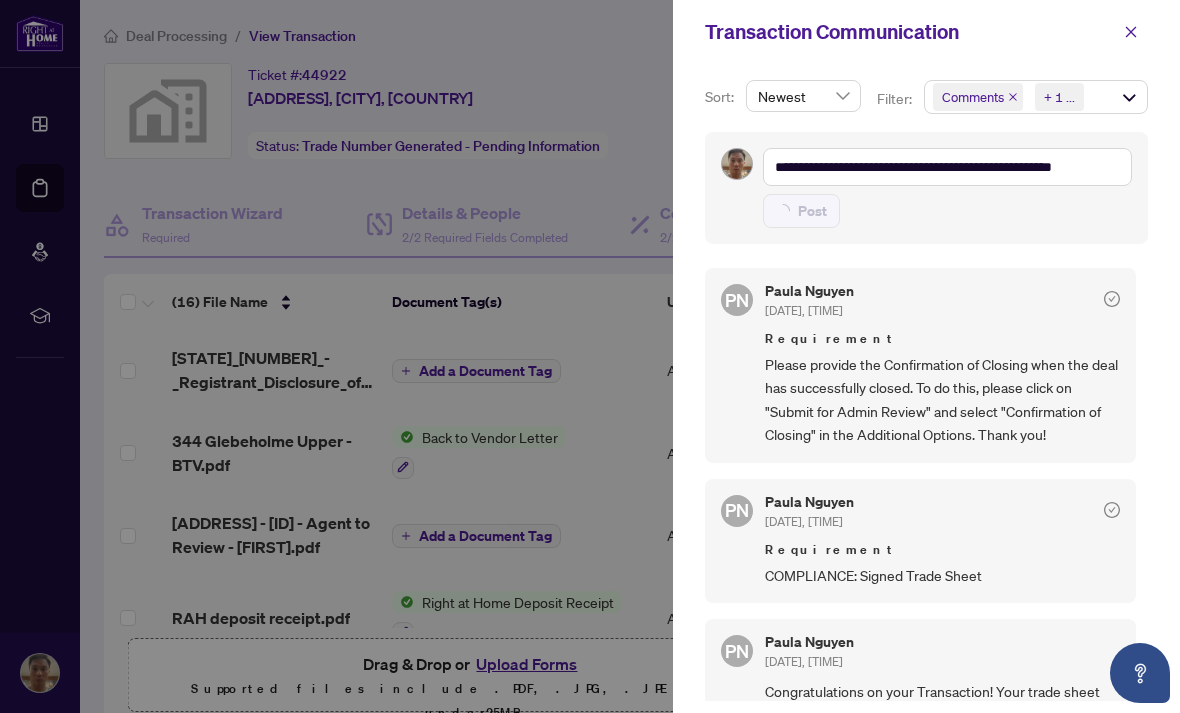 type 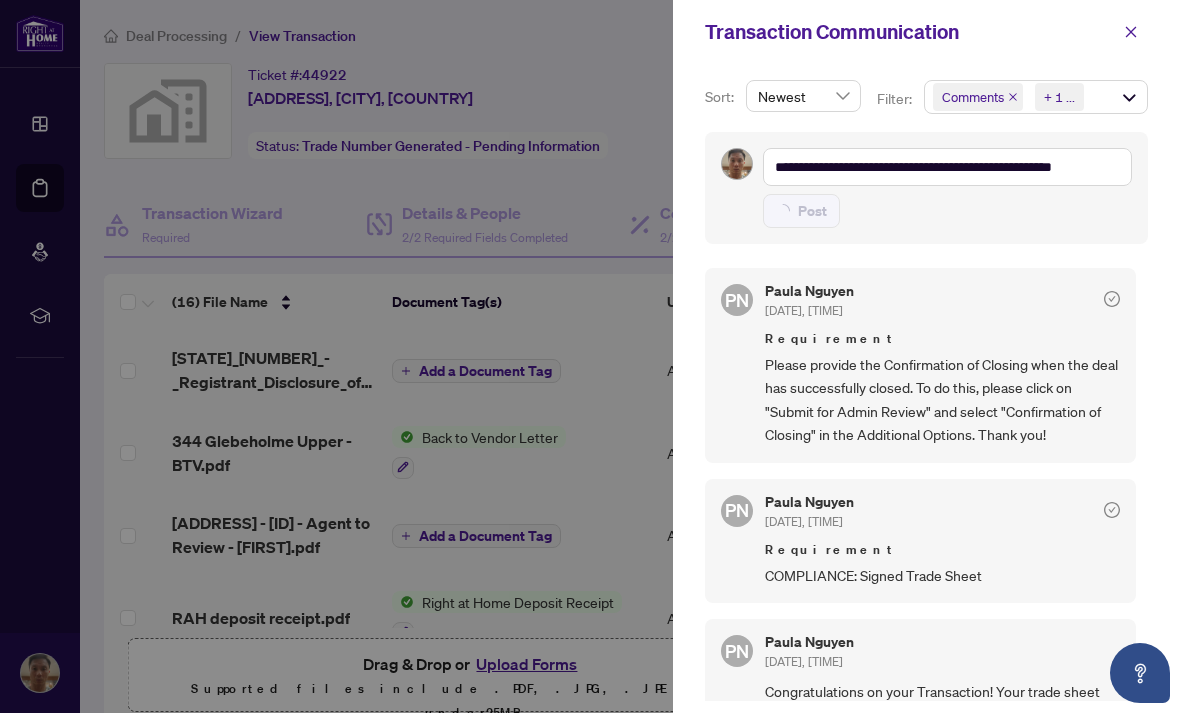 type on "**********" 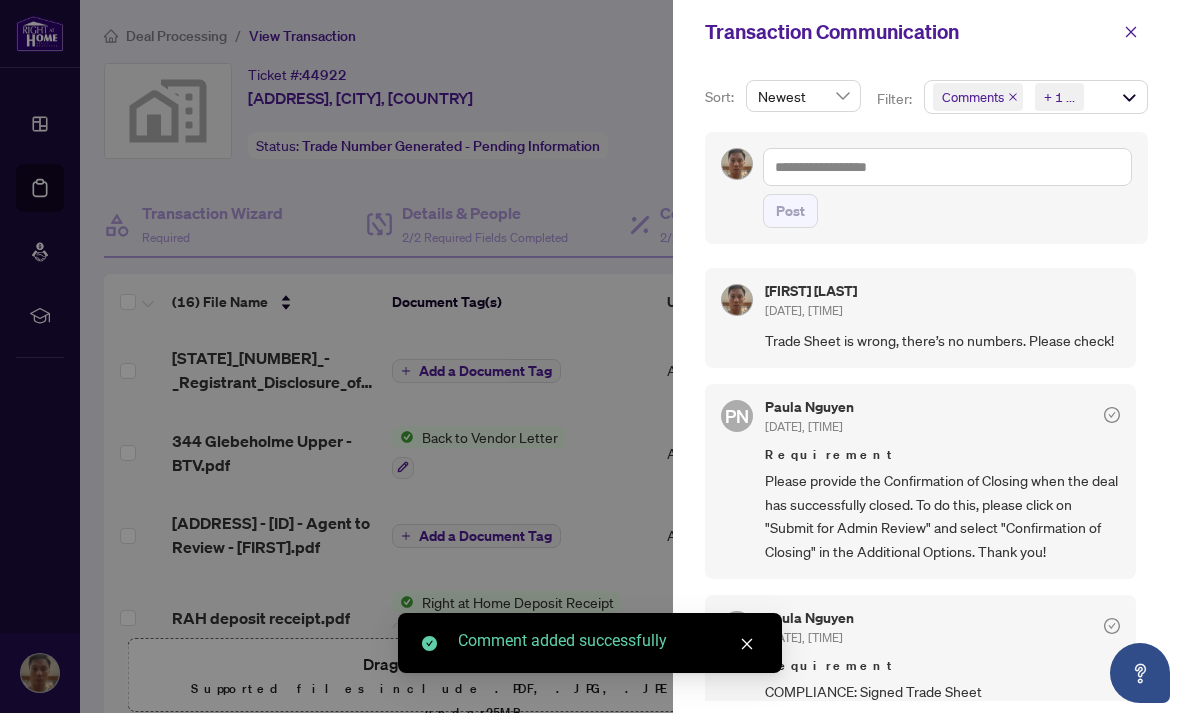 click 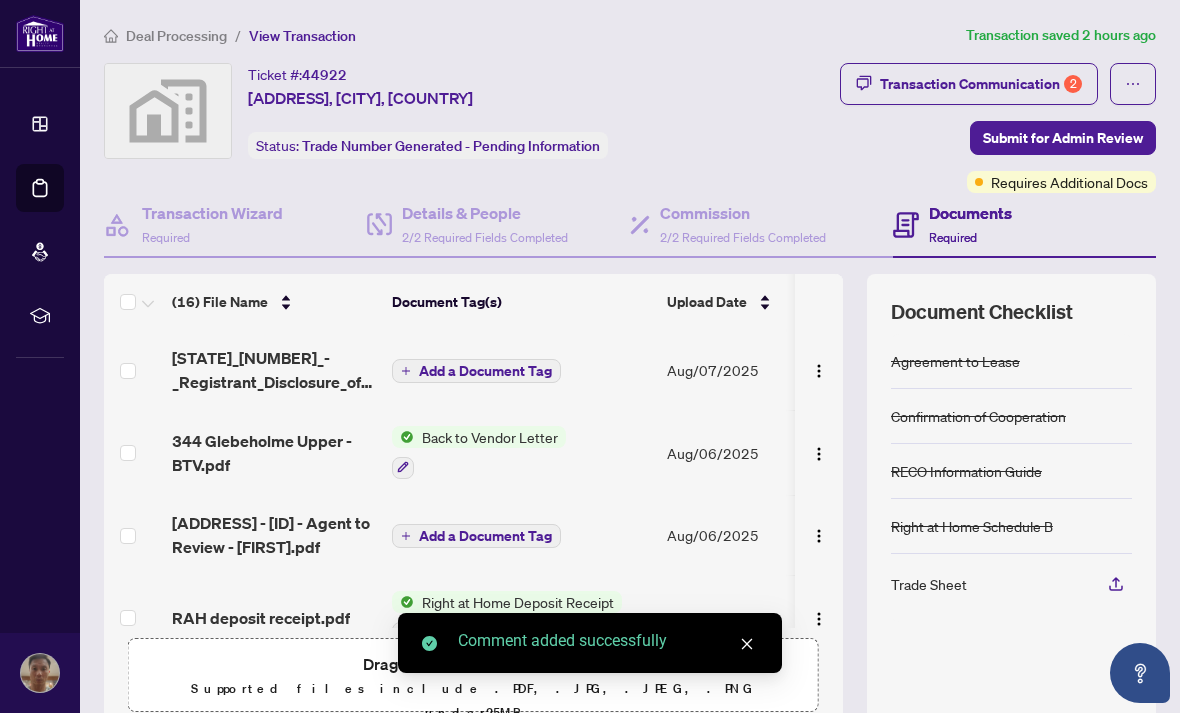 click on "Submit for Admin Review" at bounding box center (1063, 138) 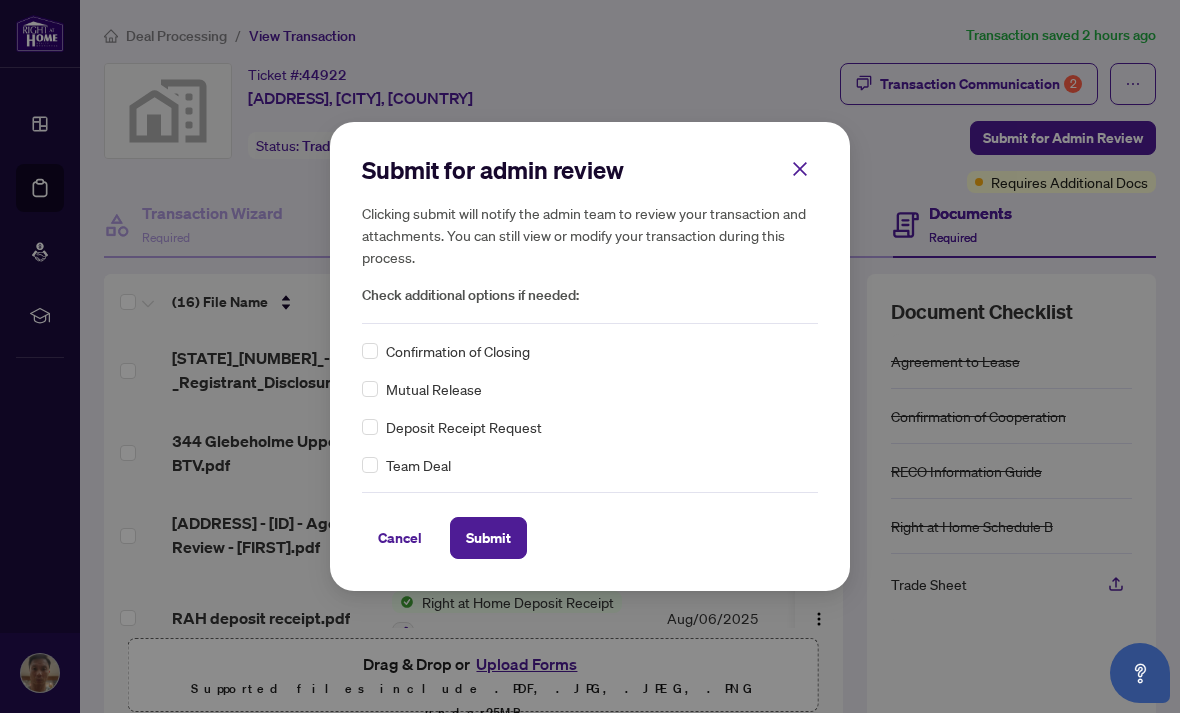 click on "Submit" at bounding box center [488, 538] 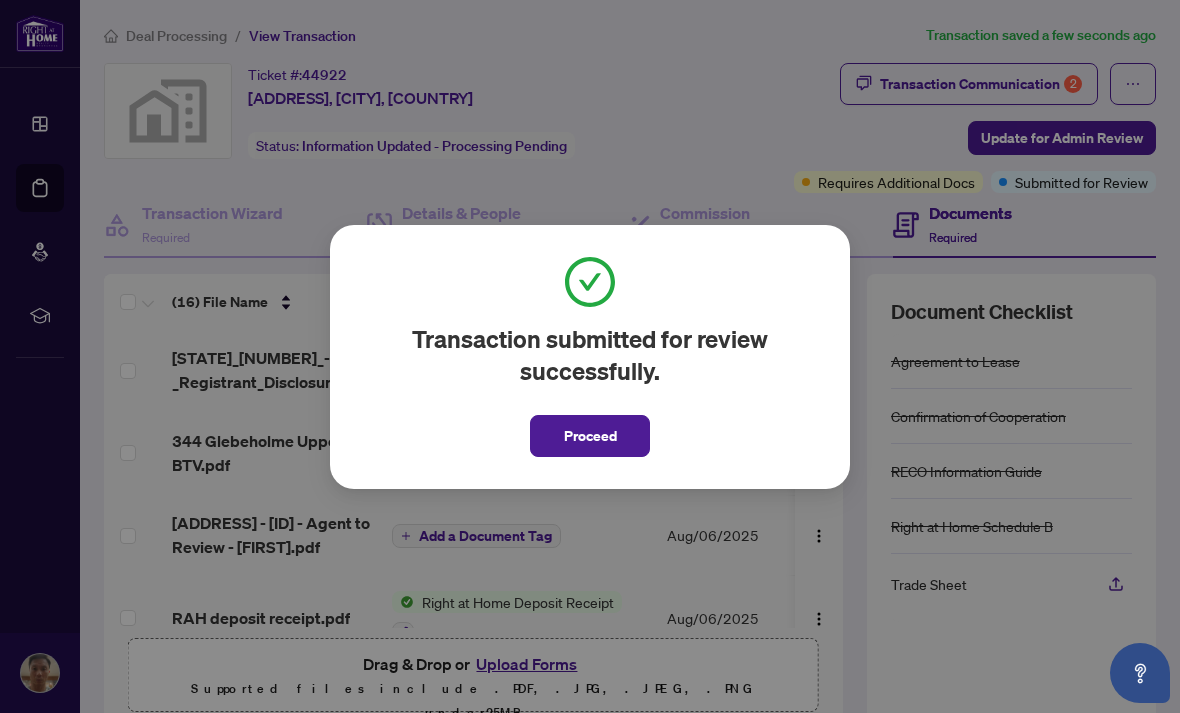 click on "Proceed" at bounding box center [590, 436] 